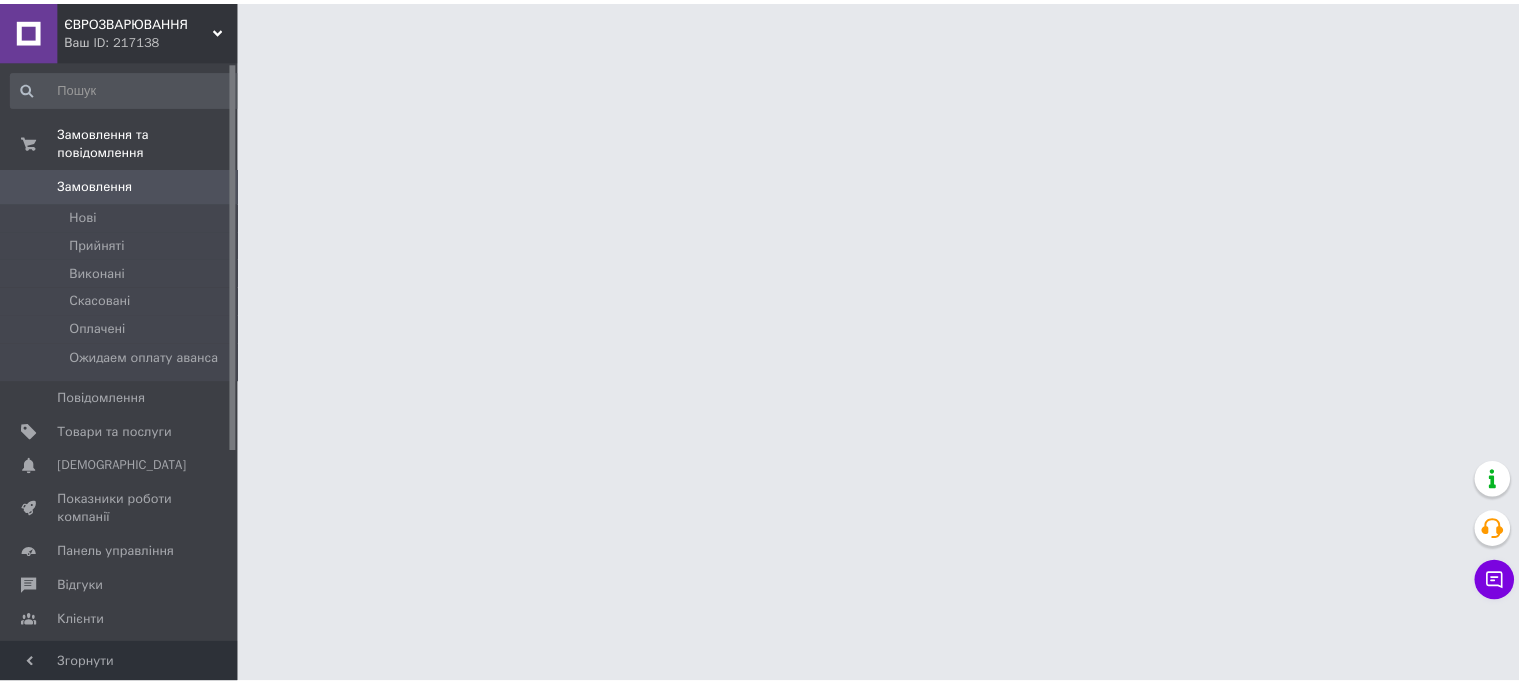 scroll, scrollTop: 0, scrollLeft: 0, axis: both 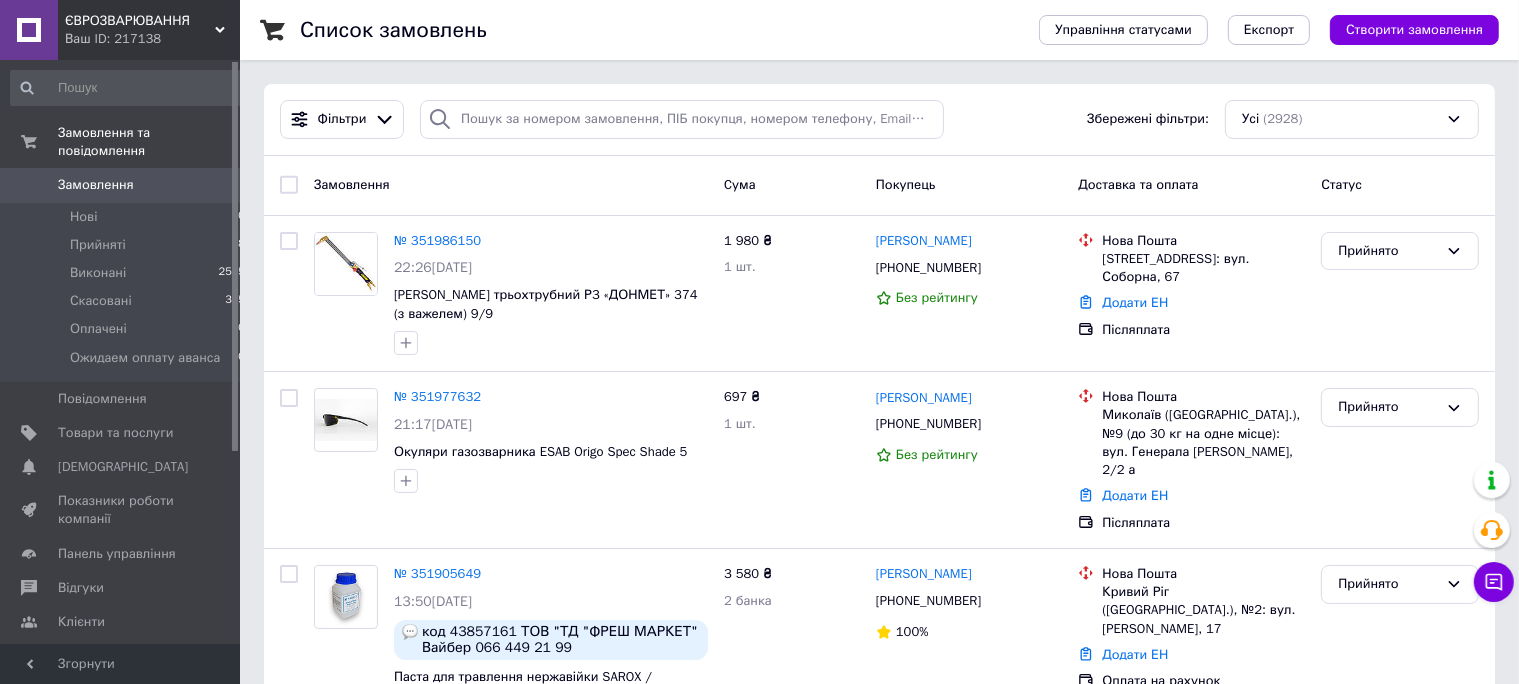 click on "Замовлення" at bounding box center (121, 185) 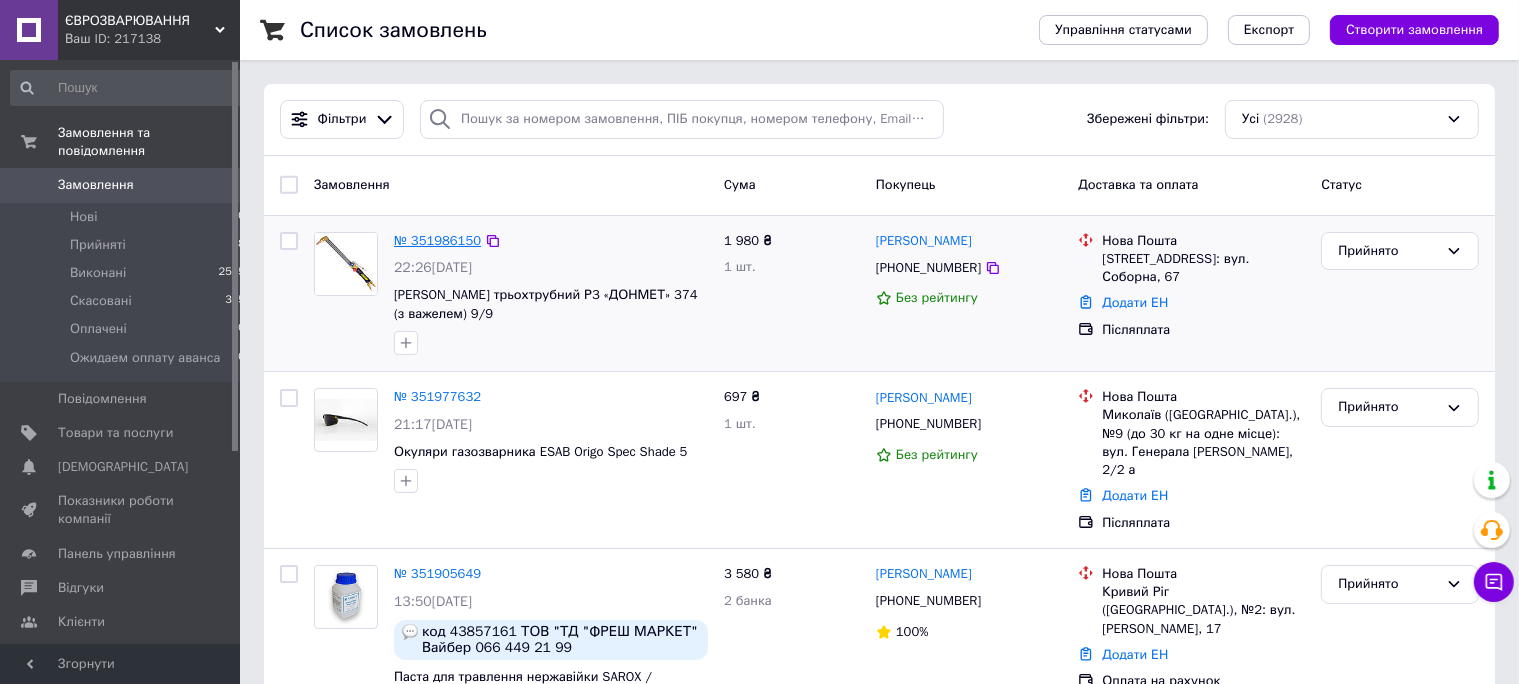 click on "№ 351986150" at bounding box center (437, 240) 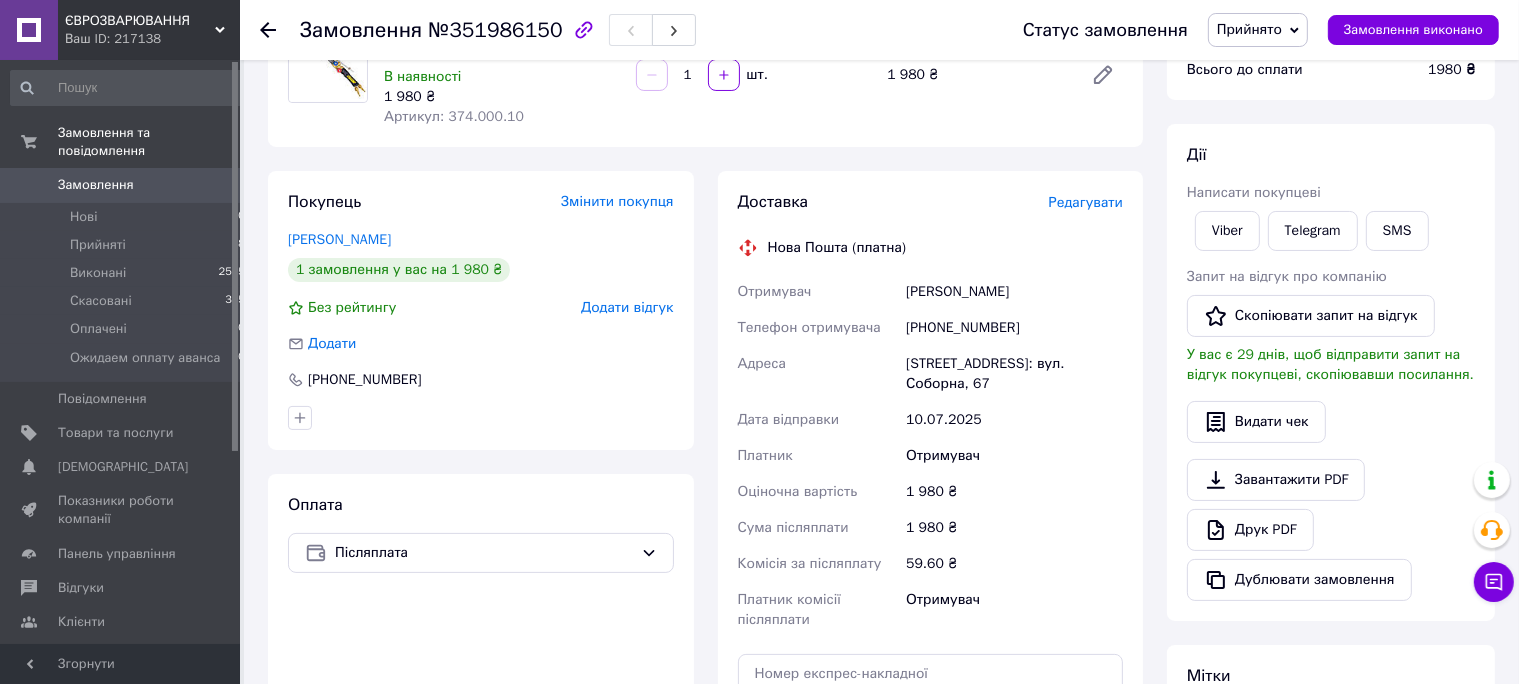 scroll, scrollTop: 0, scrollLeft: 0, axis: both 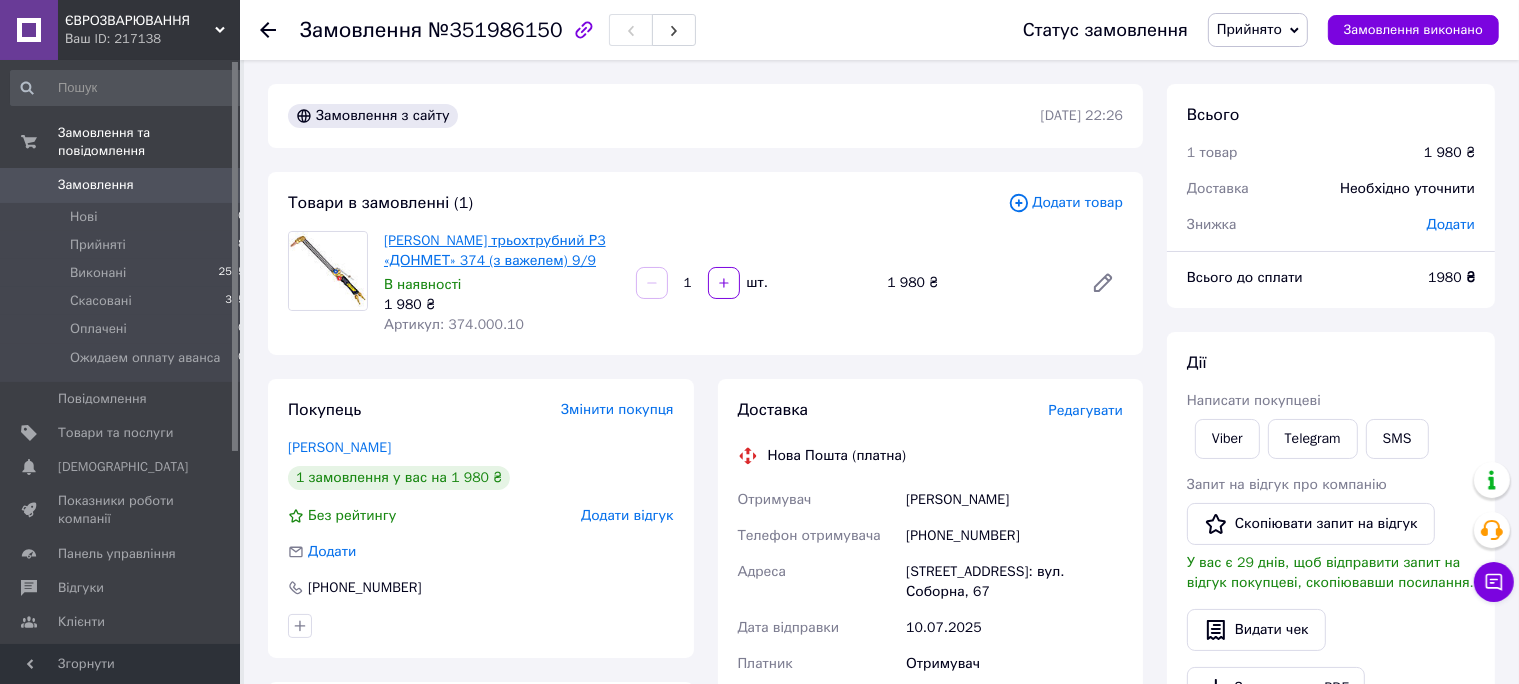 click on "[PERSON_NAME] трьохтрубний Р3 «ДОНМЕТ» 374 (з важелем) 9/9" at bounding box center (495, 250) 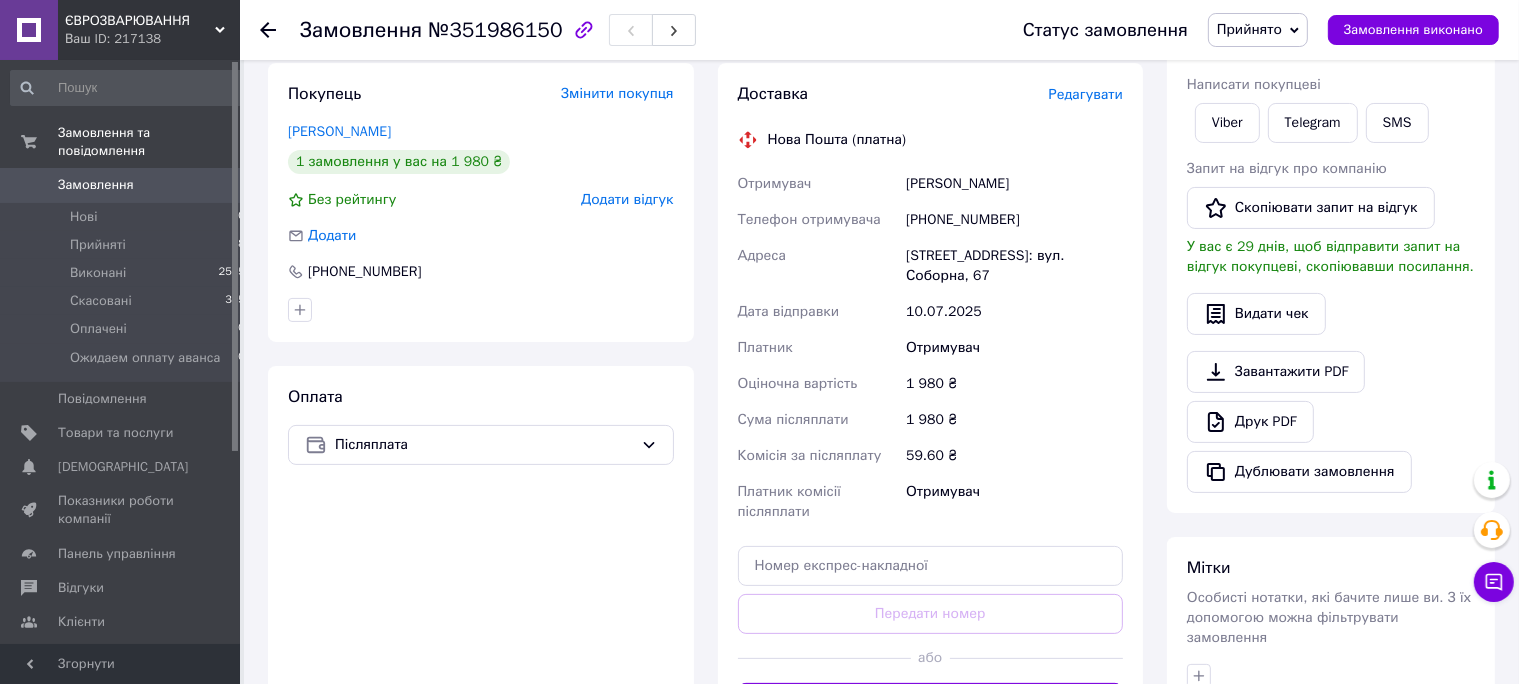 scroll, scrollTop: 422, scrollLeft: 0, axis: vertical 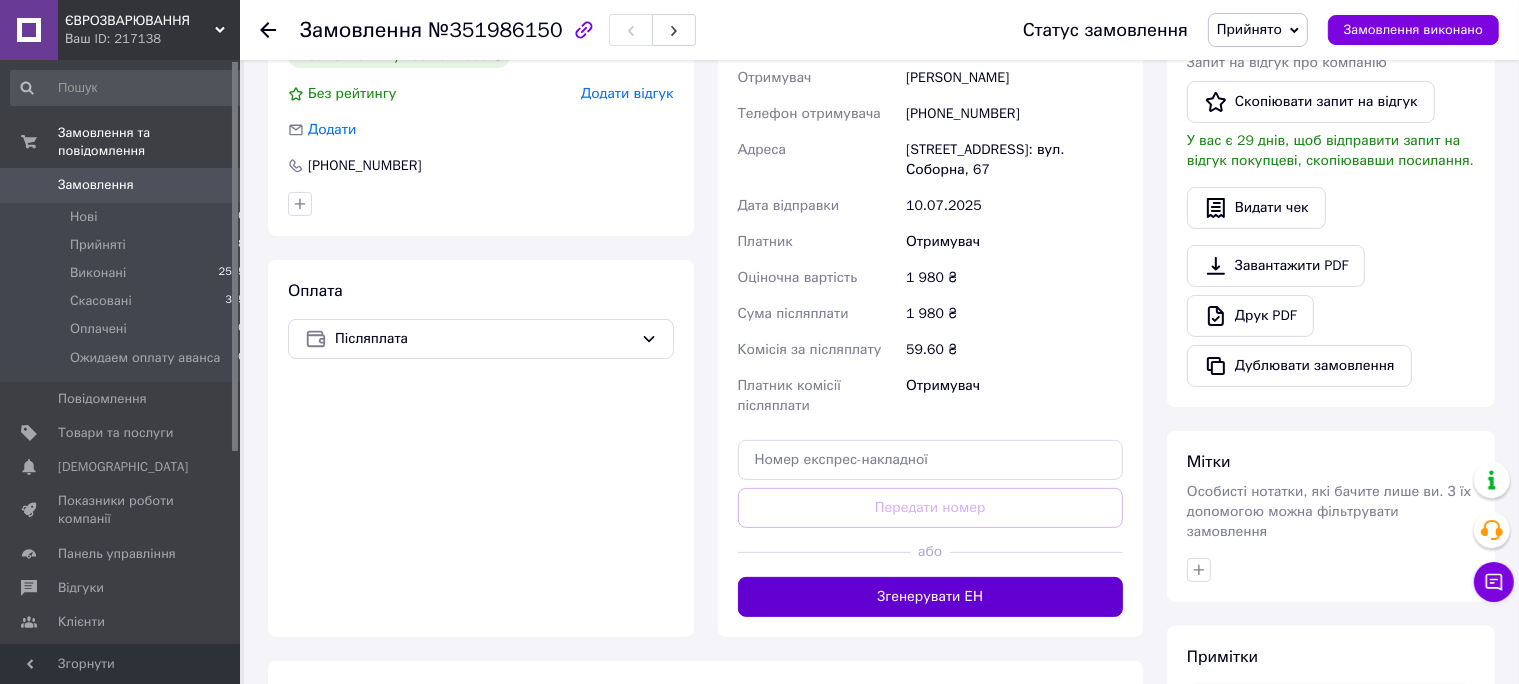 click on "Згенерувати ЕН" at bounding box center [931, 597] 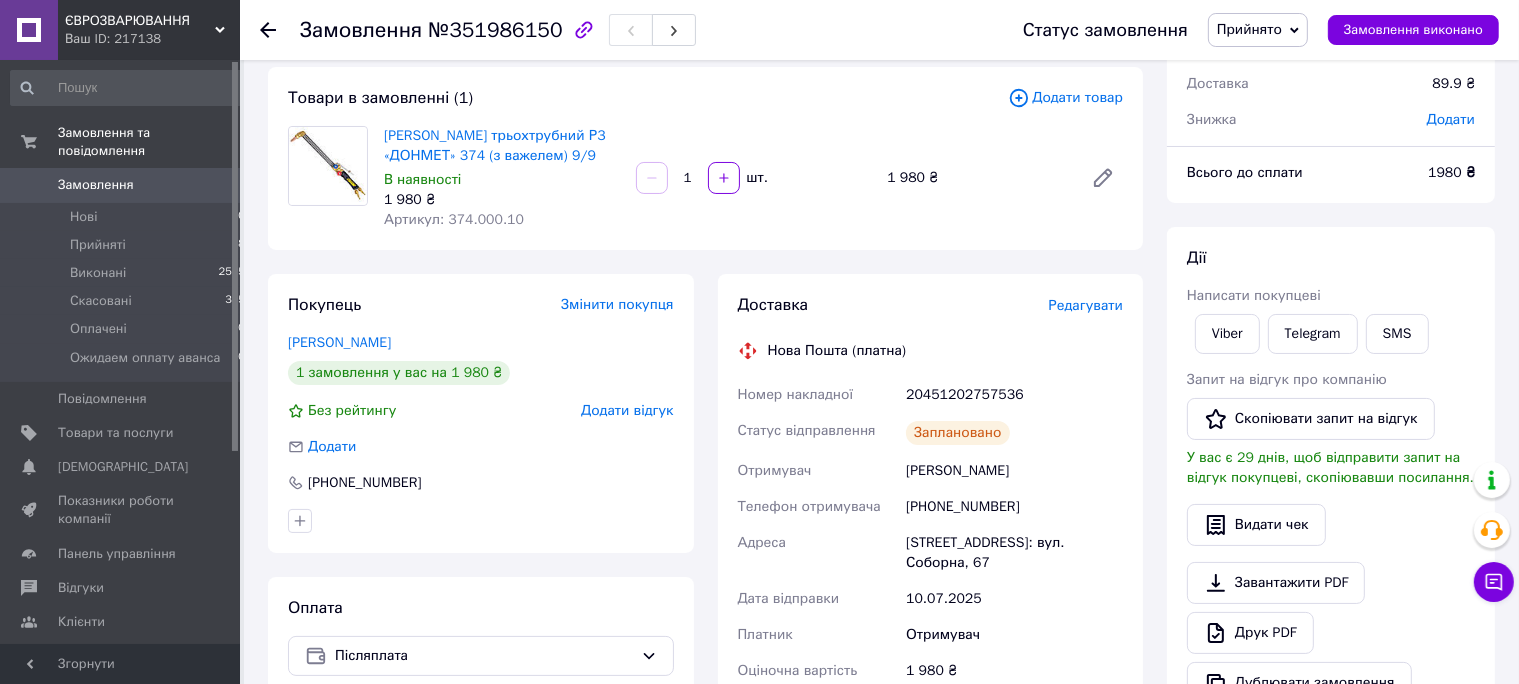 scroll, scrollTop: 211, scrollLeft: 0, axis: vertical 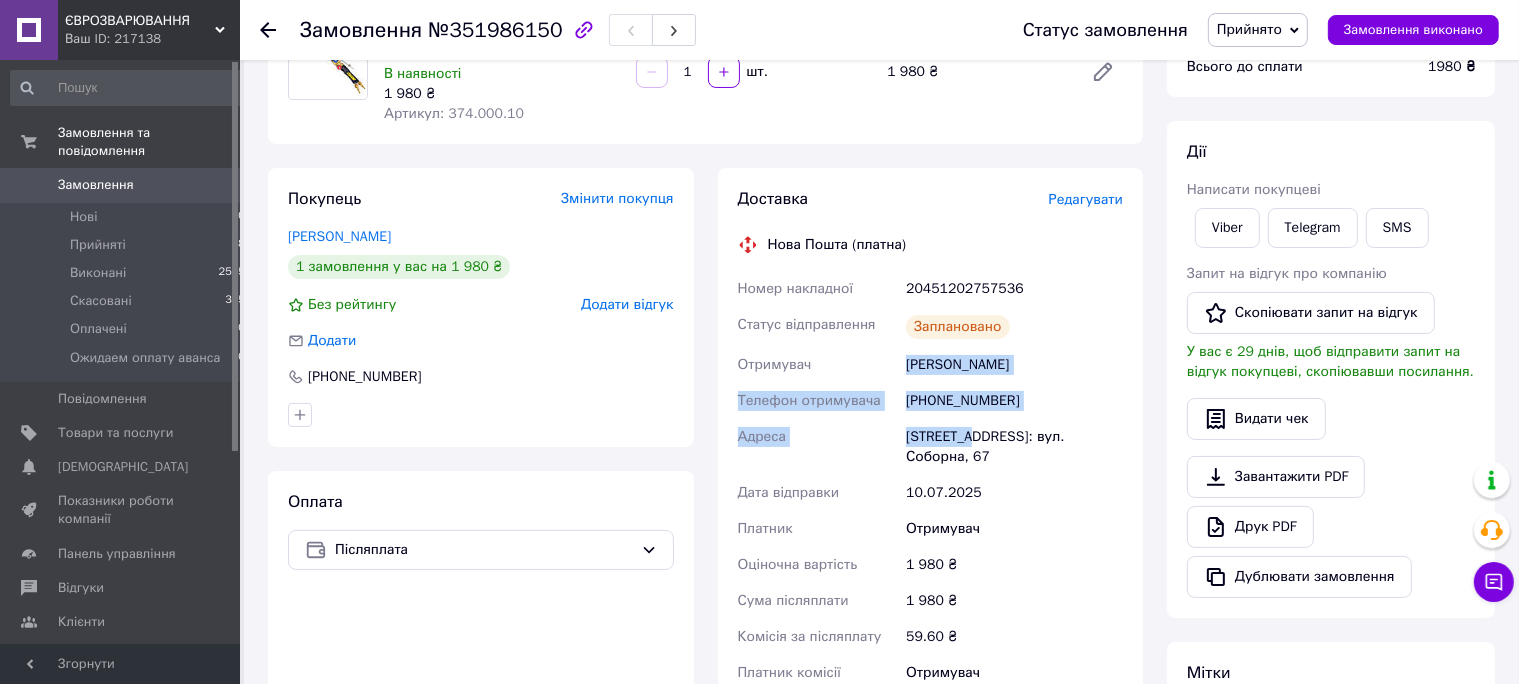 drag, startPoint x: 978, startPoint y: 434, endPoint x: 905, endPoint y: 370, distance: 97.082436 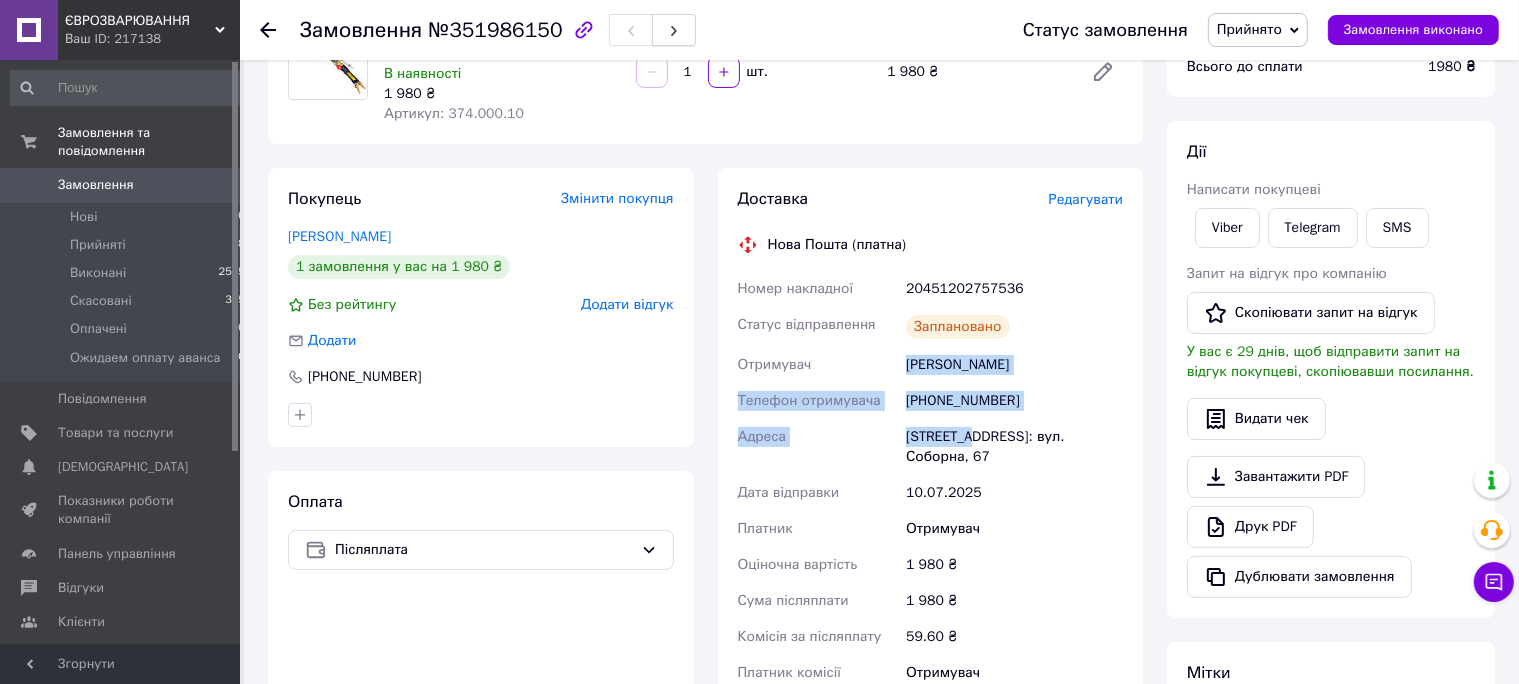 click 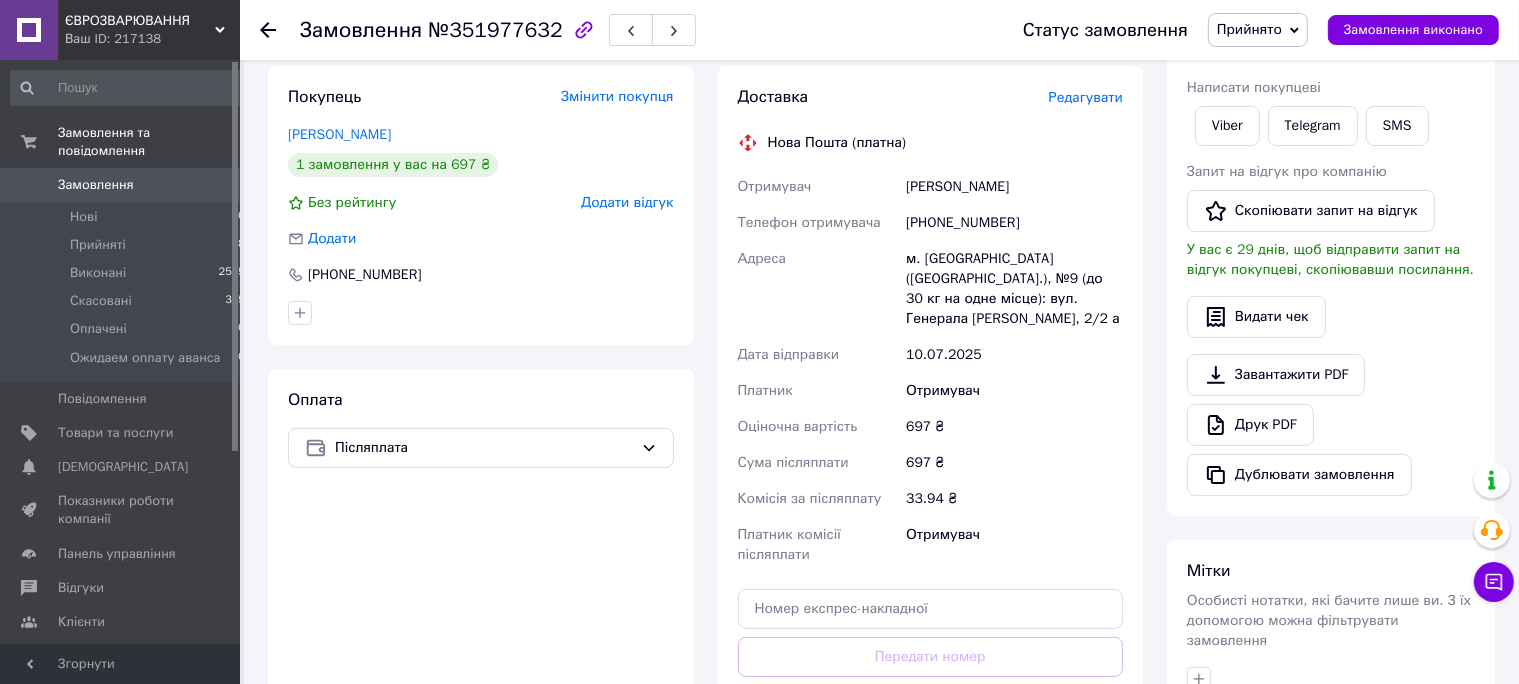 scroll, scrollTop: 0, scrollLeft: 0, axis: both 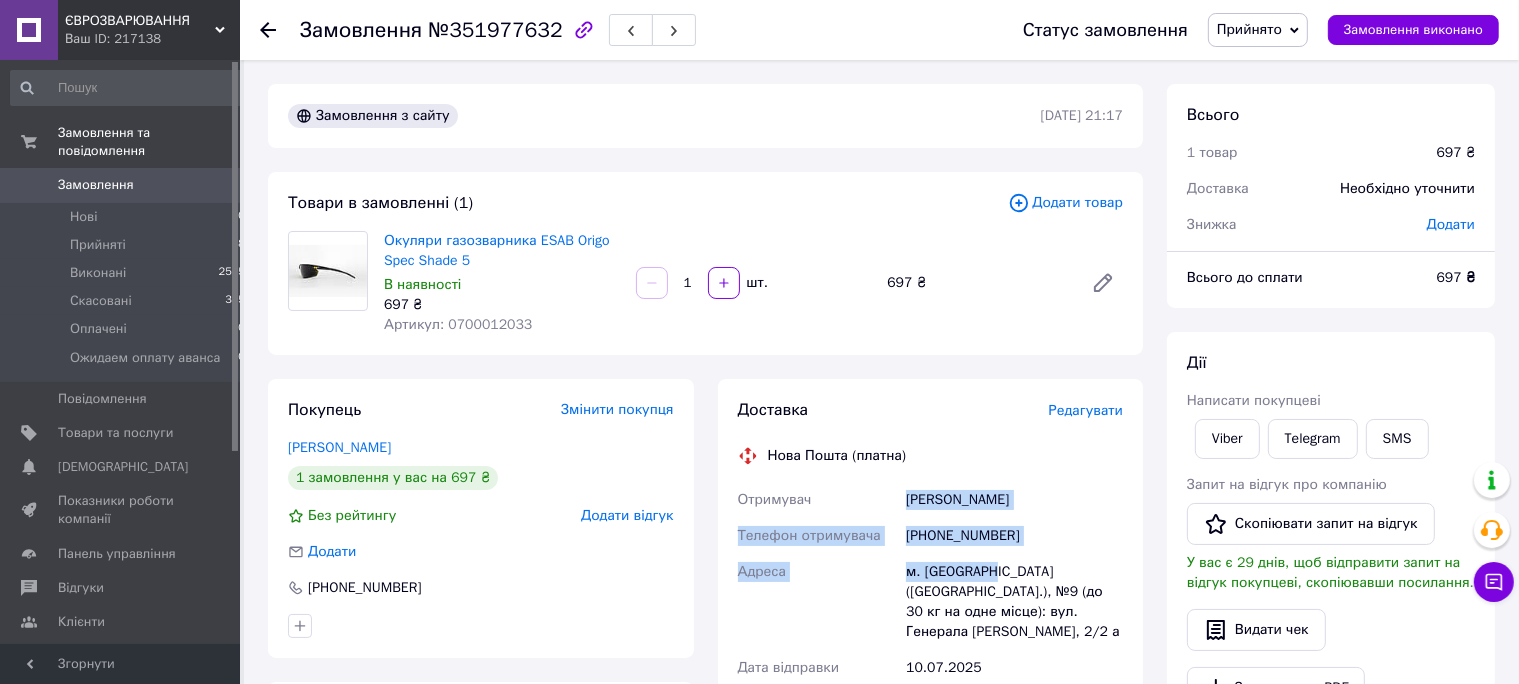 drag, startPoint x: 989, startPoint y: 574, endPoint x: 897, endPoint y: 496, distance: 120.61509 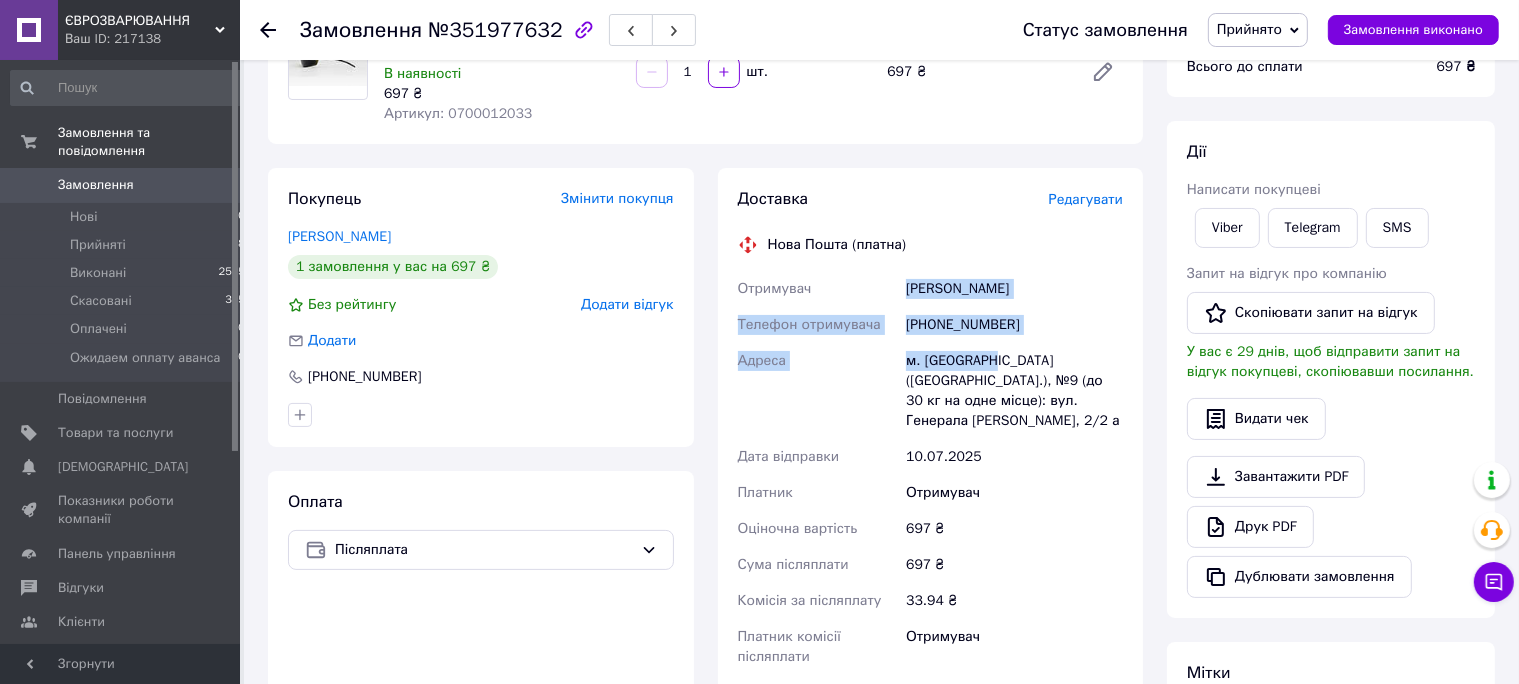 scroll, scrollTop: 316, scrollLeft: 0, axis: vertical 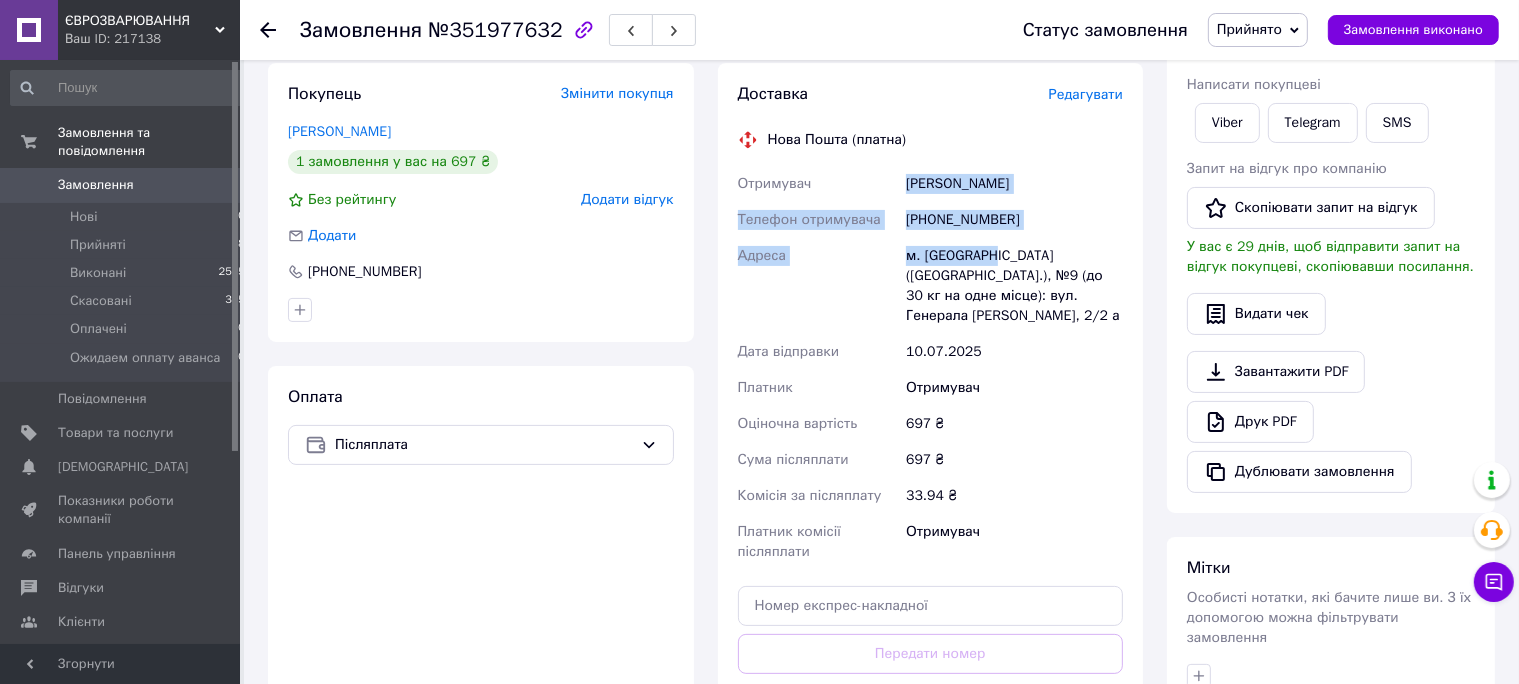 copy on "Отримувач Кротов Андрій Телефон отримувача +380980415933 Адреса м. Миколаїв" 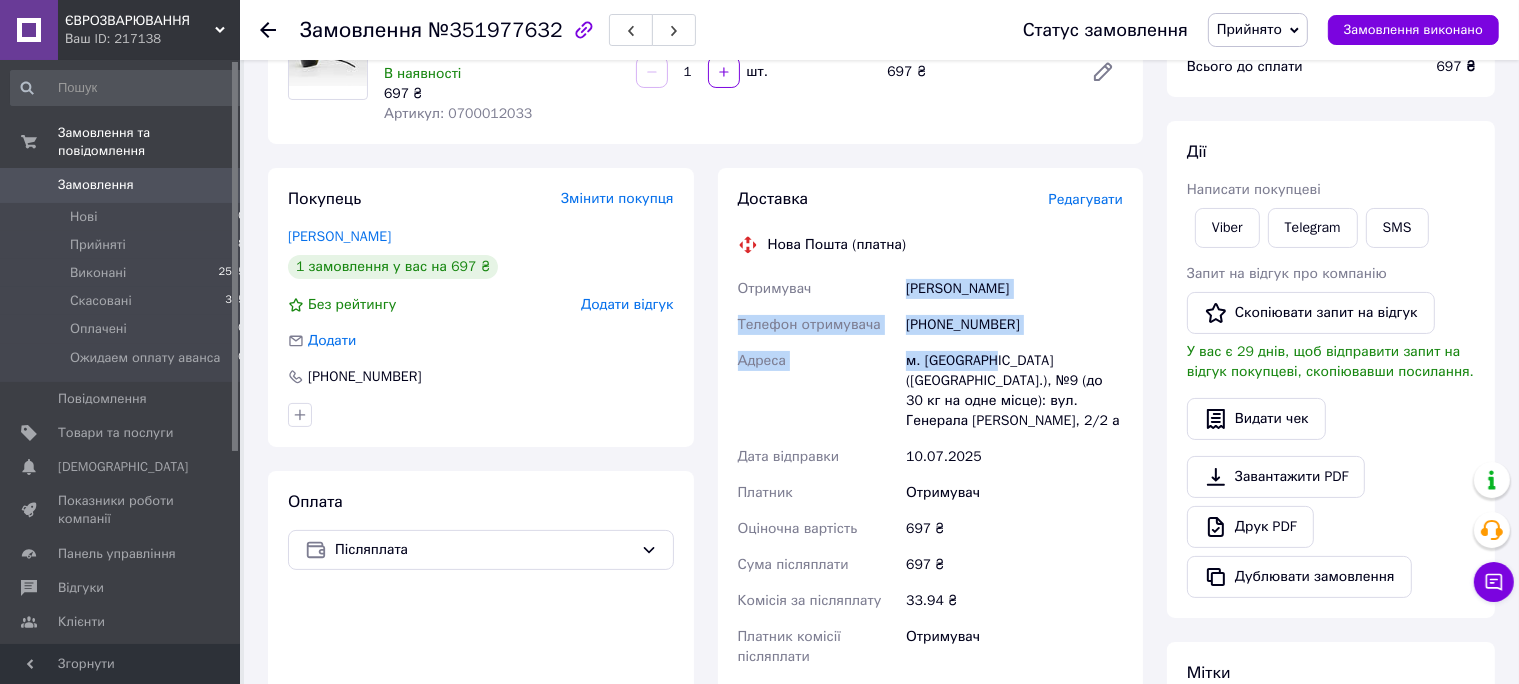 scroll, scrollTop: 0, scrollLeft: 0, axis: both 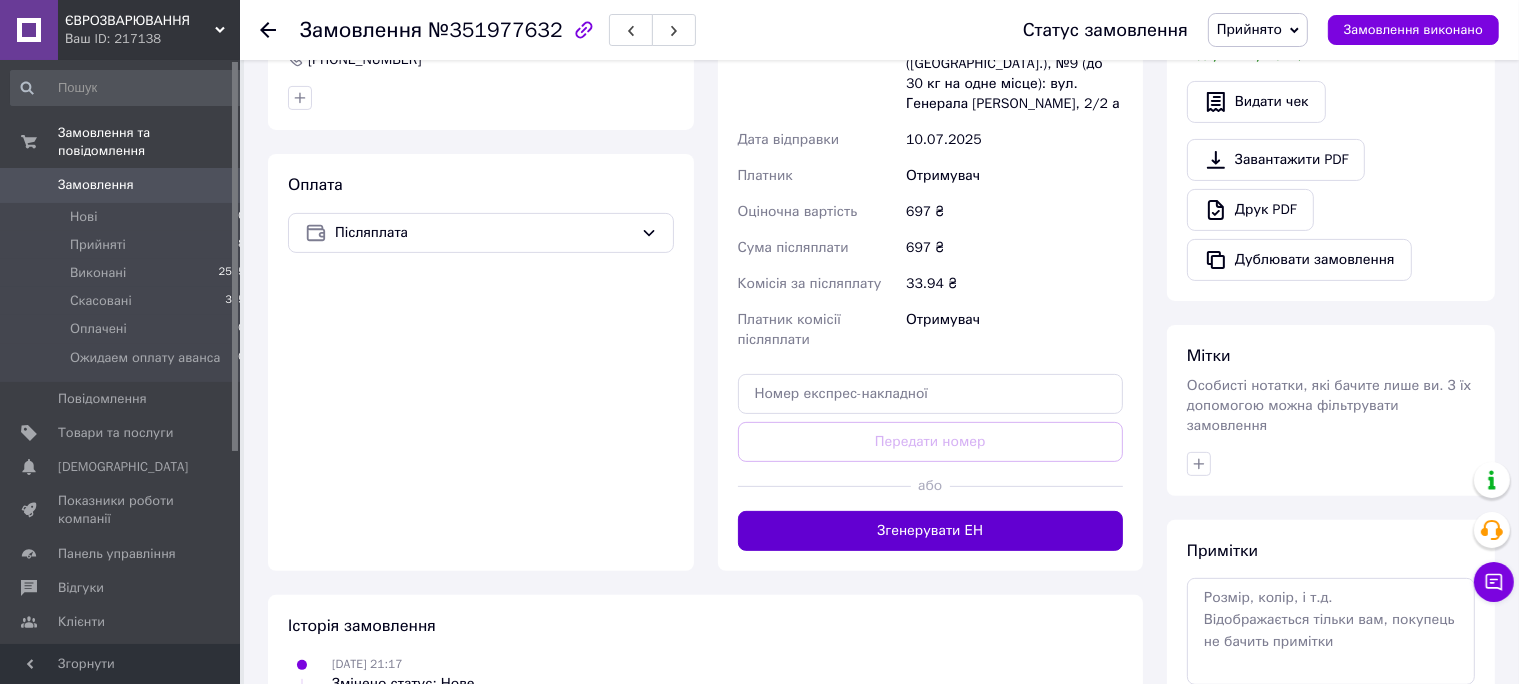 click on "Згенерувати ЕН" at bounding box center [931, 531] 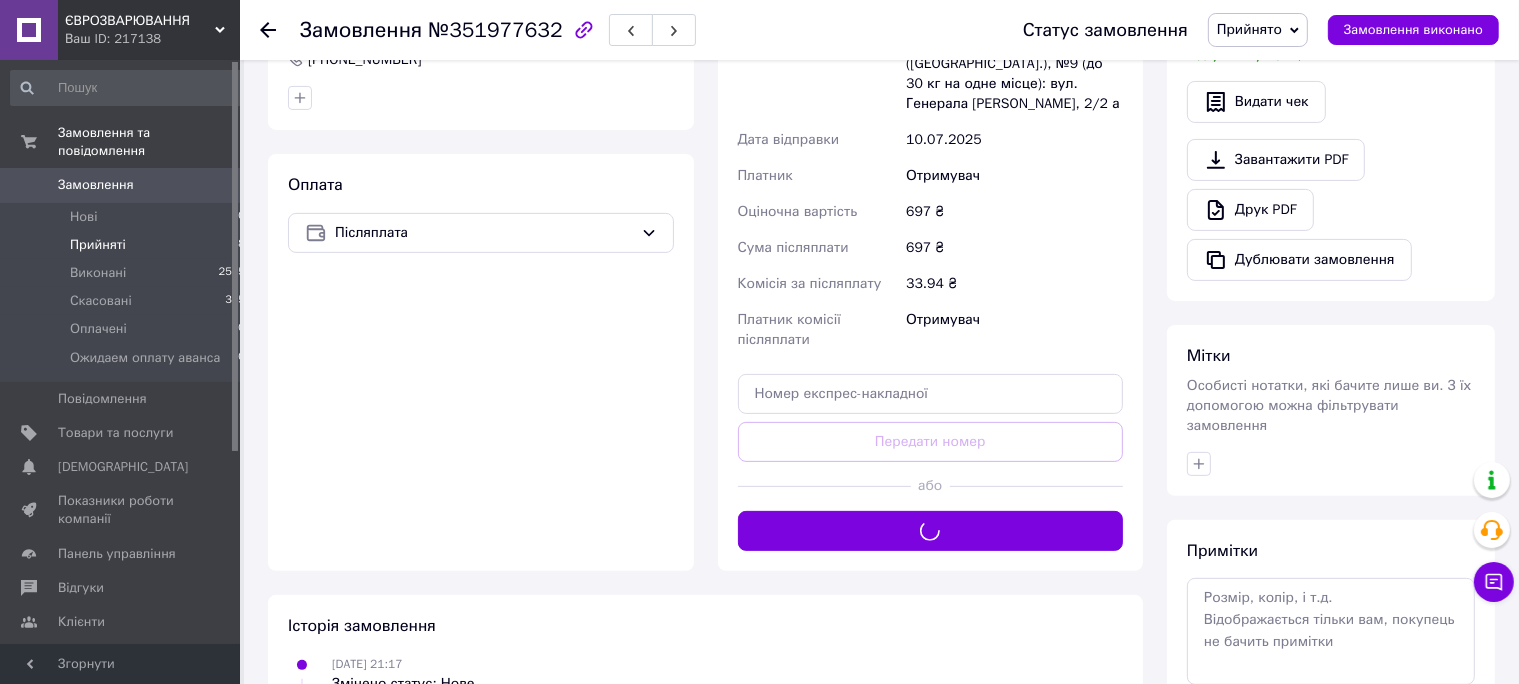 click on "Прийняті" at bounding box center [98, 245] 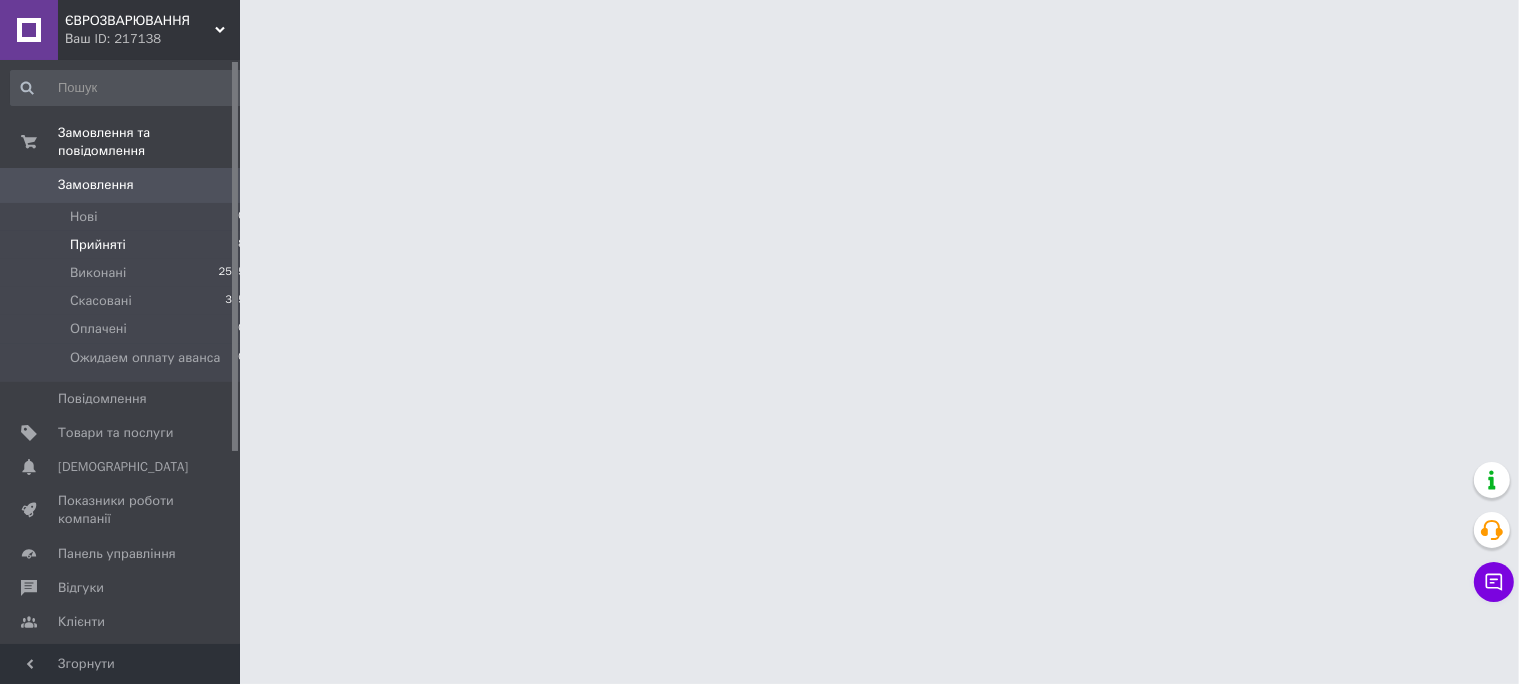 scroll, scrollTop: 0, scrollLeft: 0, axis: both 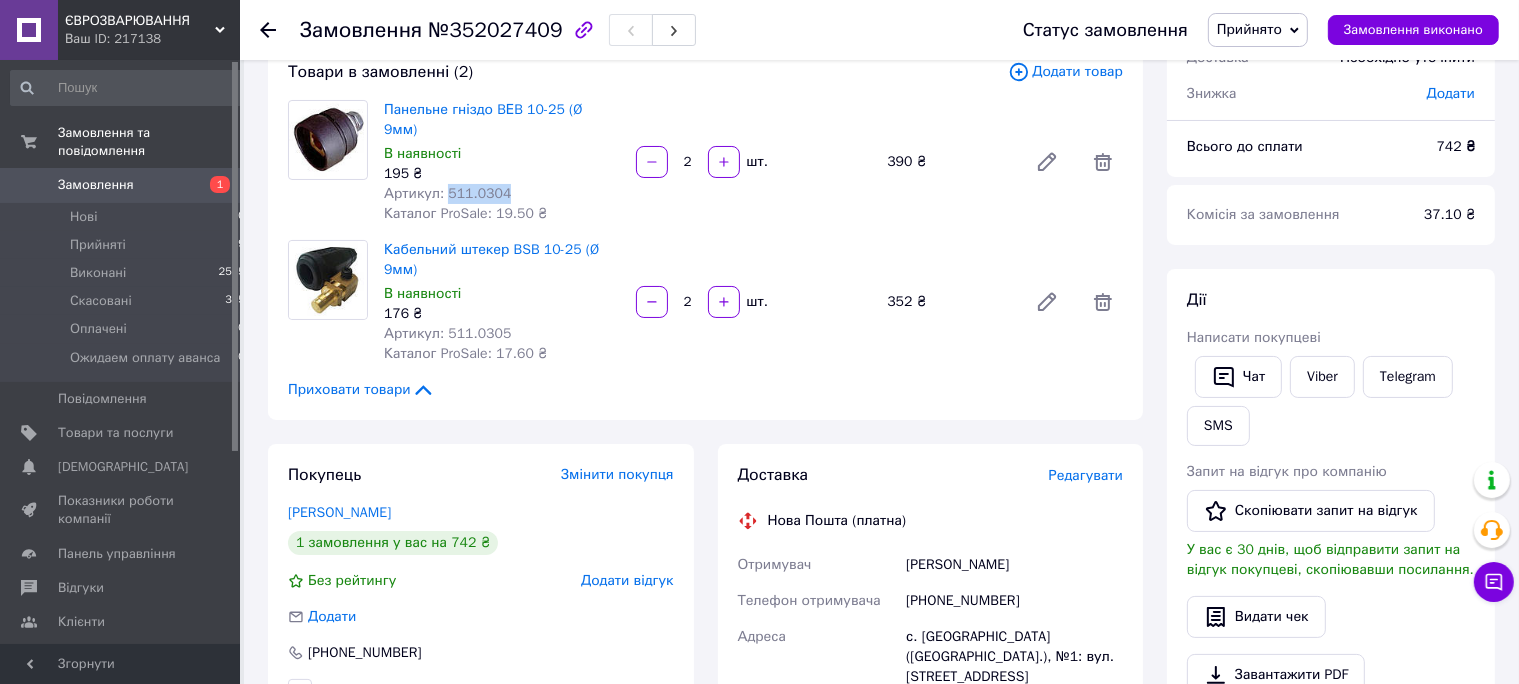 drag, startPoint x: 502, startPoint y: 173, endPoint x: 446, endPoint y: 176, distance: 56.0803 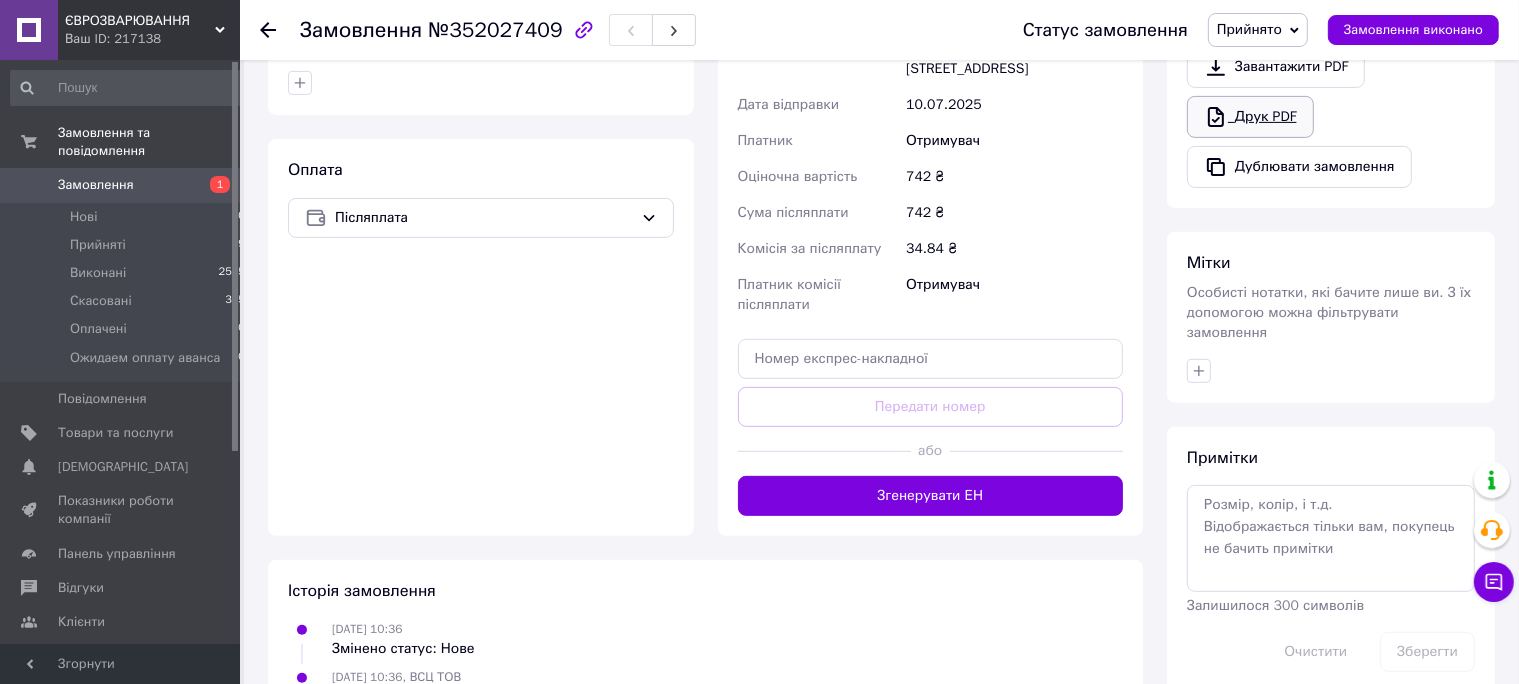 scroll, scrollTop: 764, scrollLeft: 0, axis: vertical 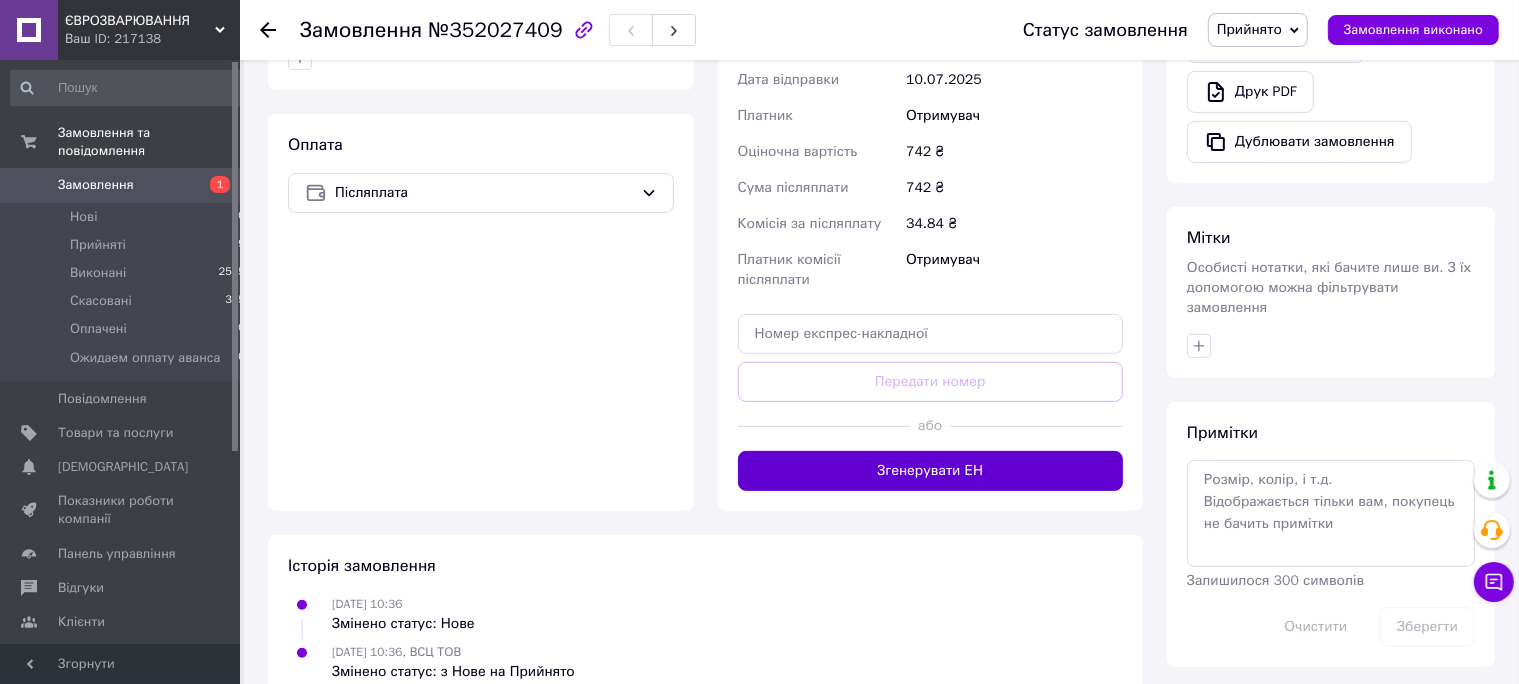 click on "Згенерувати ЕН" at bounding box center (931, 471) 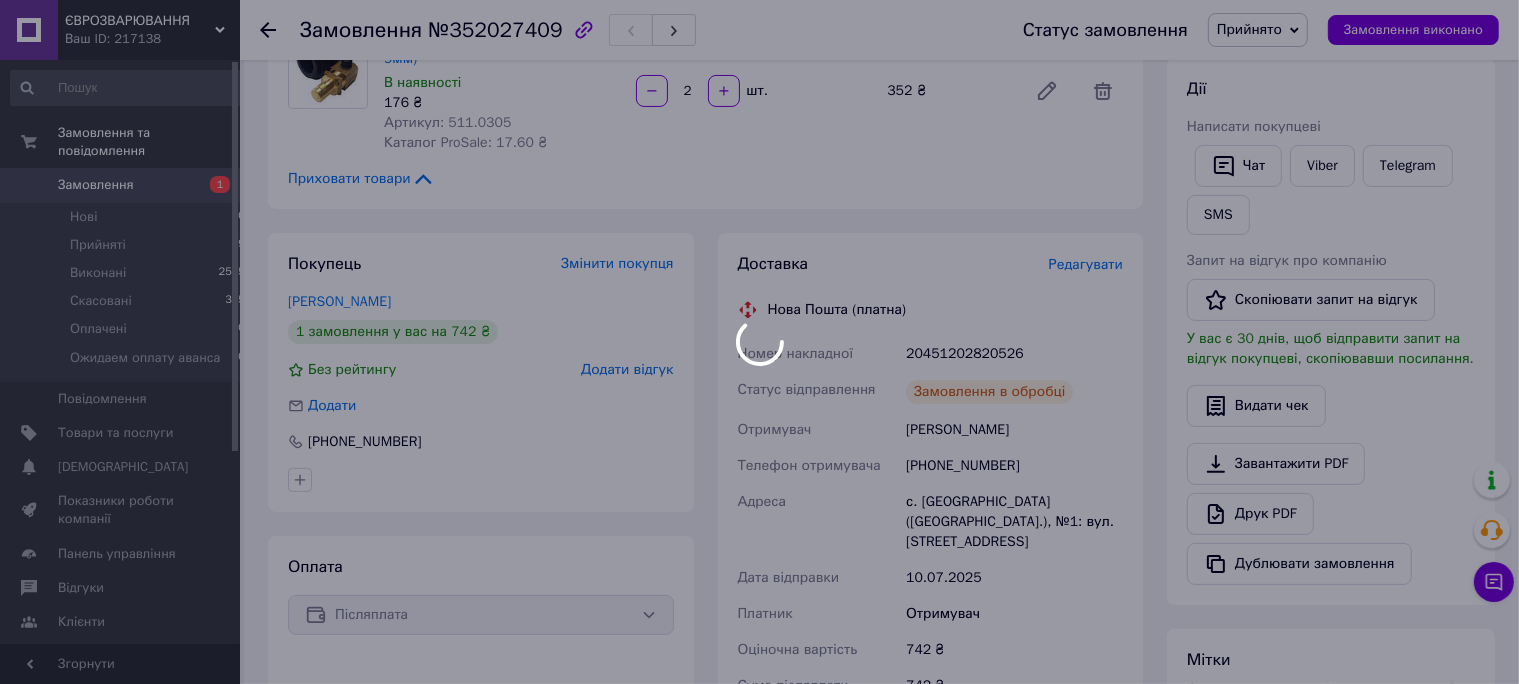 scroll, scrollTop: 236, scrollLeft: 0, axis: vertical 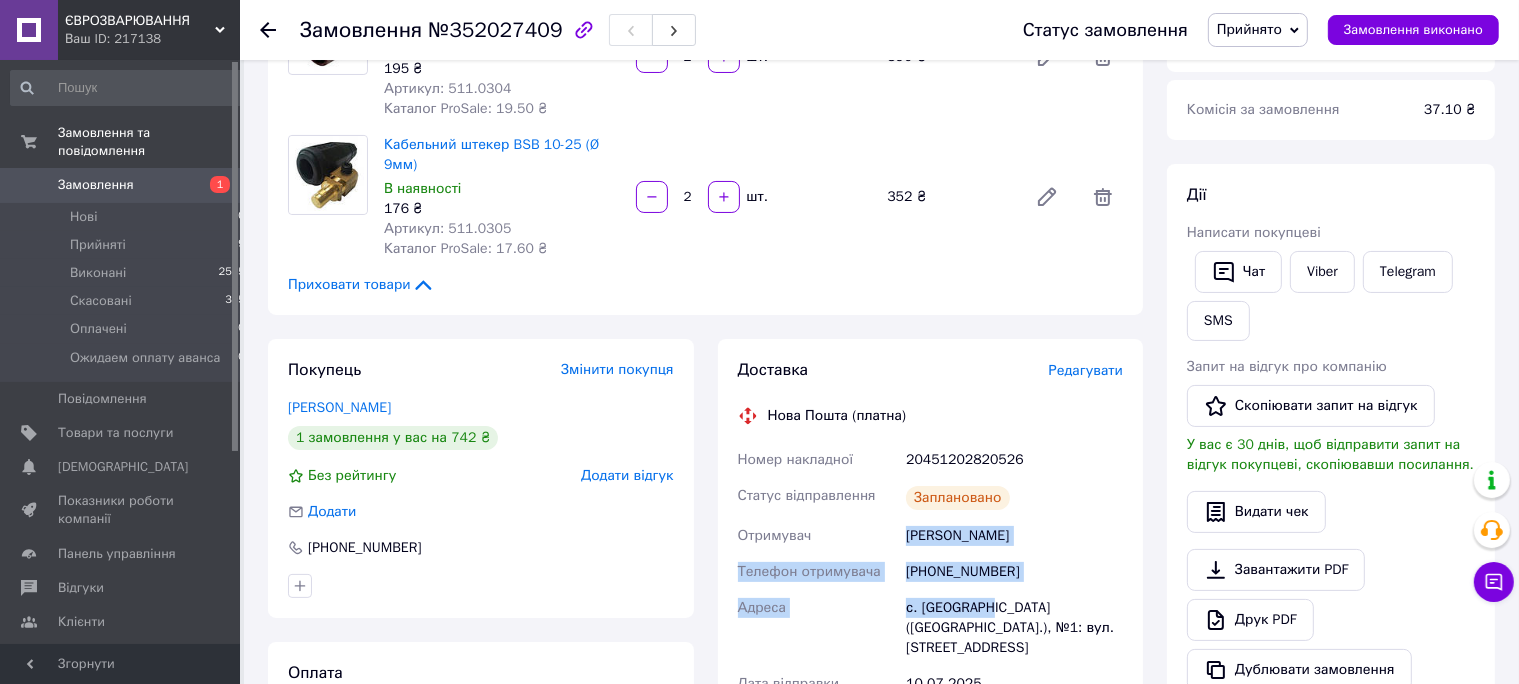 drag, startPoint x: 980, startPoint y: 590, endPoint x: 908, endPoint y: 521, distance: 99.724625 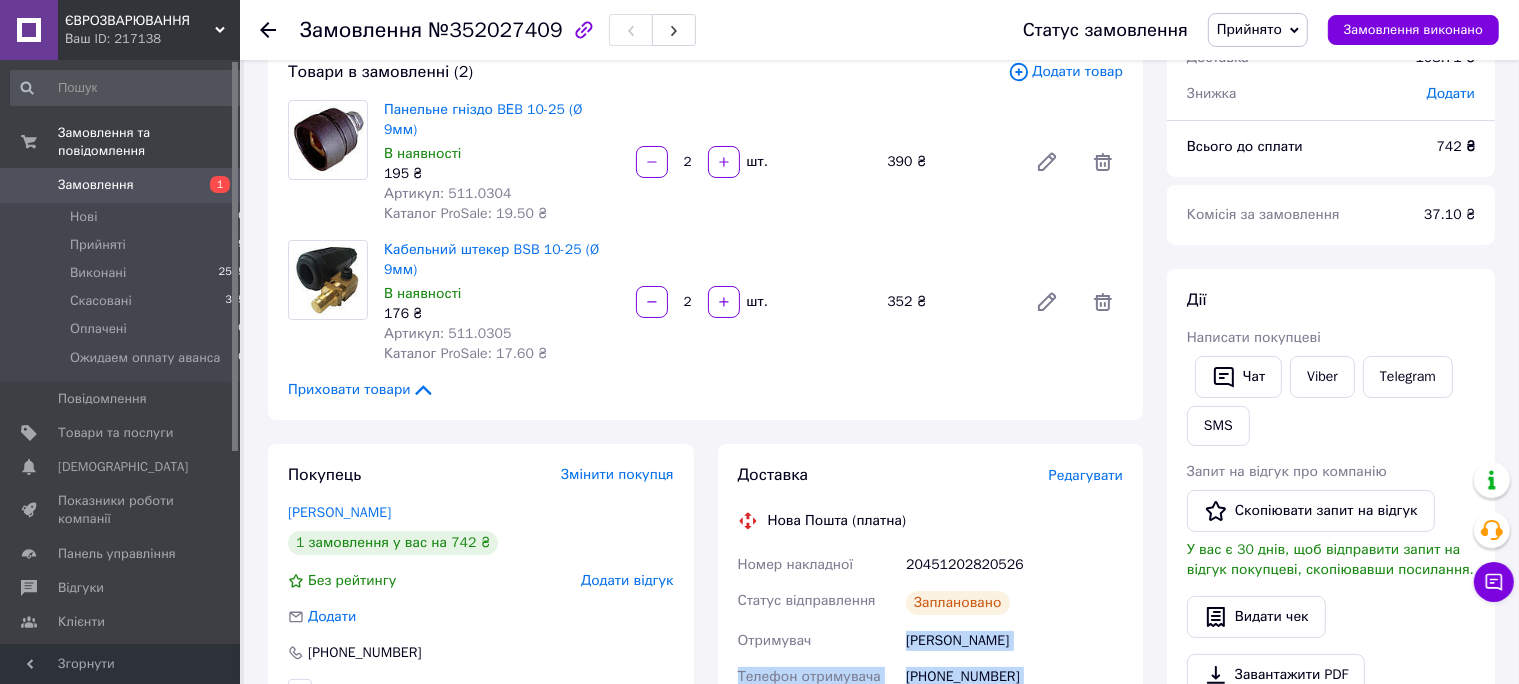 scroll, scrollTop: 236, scrollLeft: 0, axis: vertical 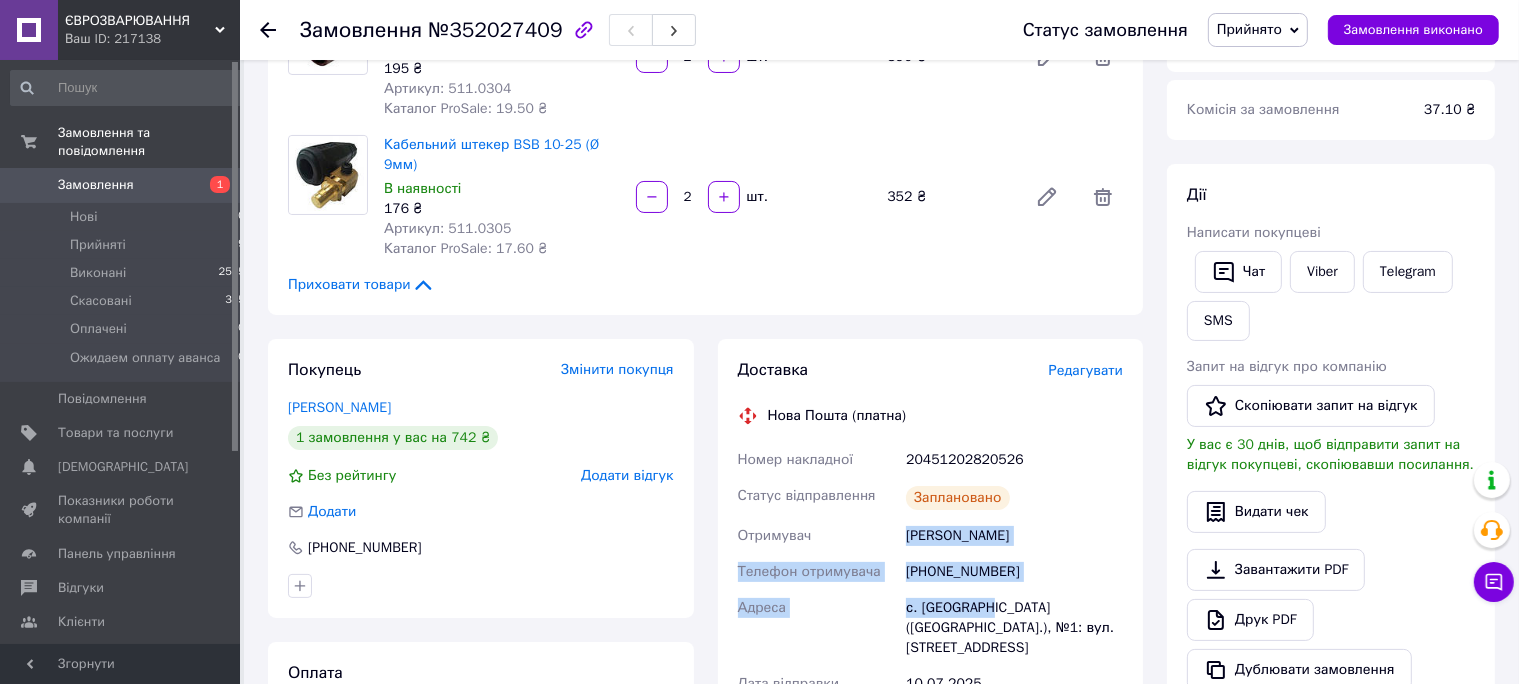 copy on "Тюпа Олександр Телефон отримувача +380632847005 Адреса с. Біленьке" 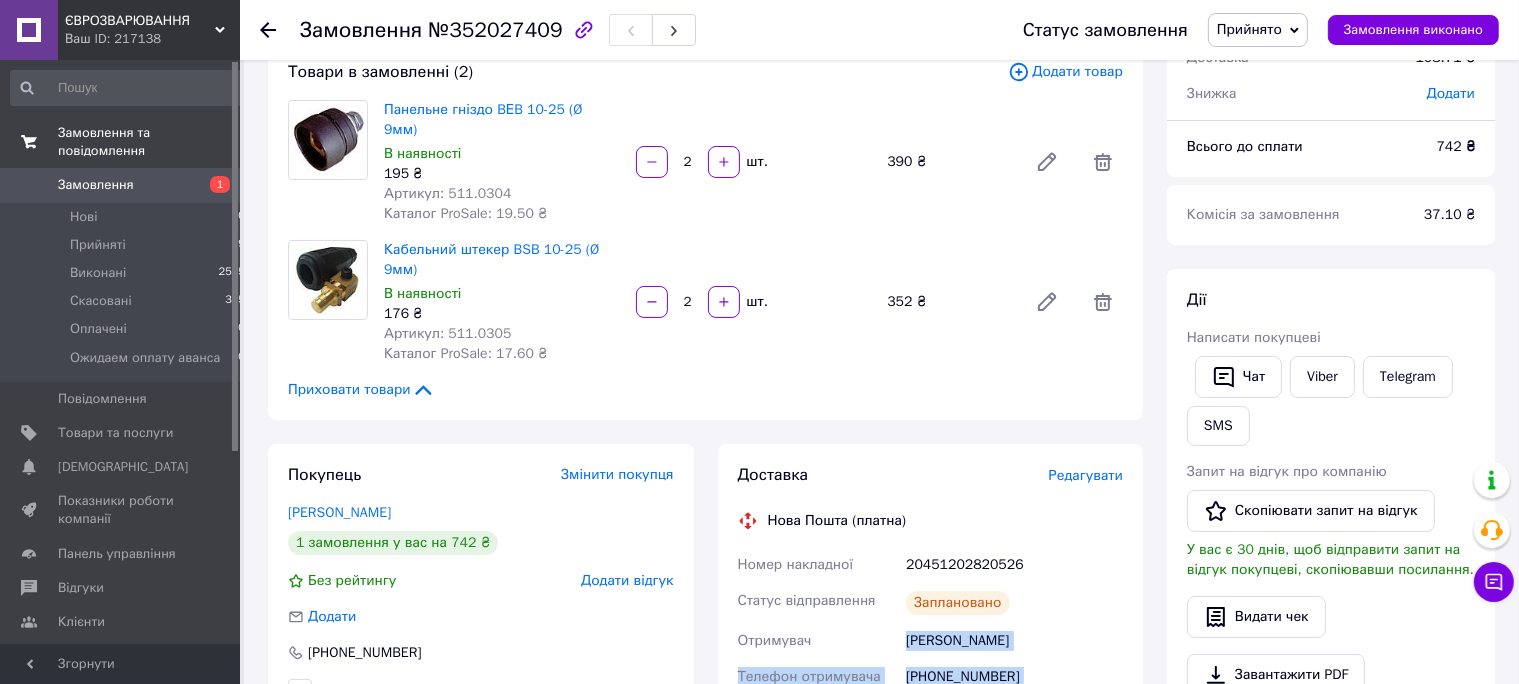 scroll, scrollTop: 0, scrollLeft: 0, axis: both 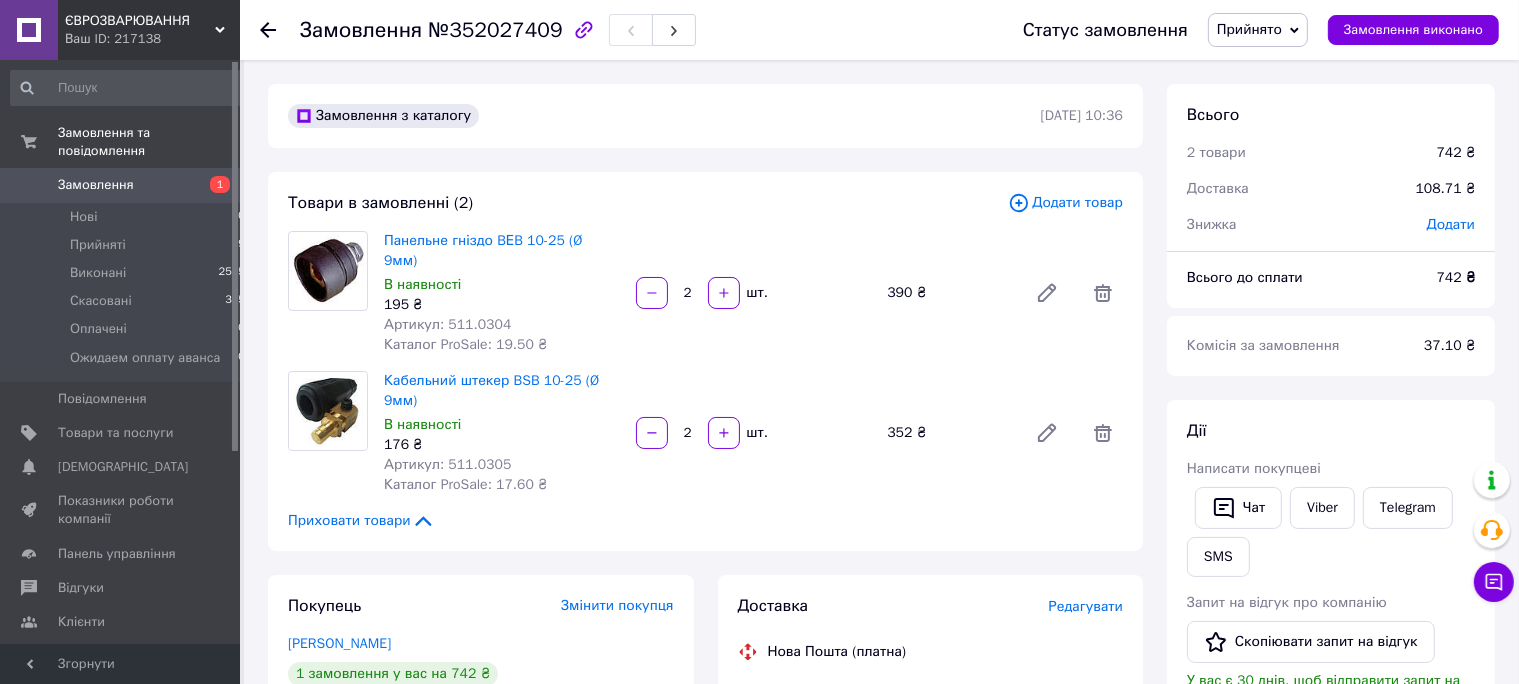 click on "Замовлення" at bounding box center (96, 185) 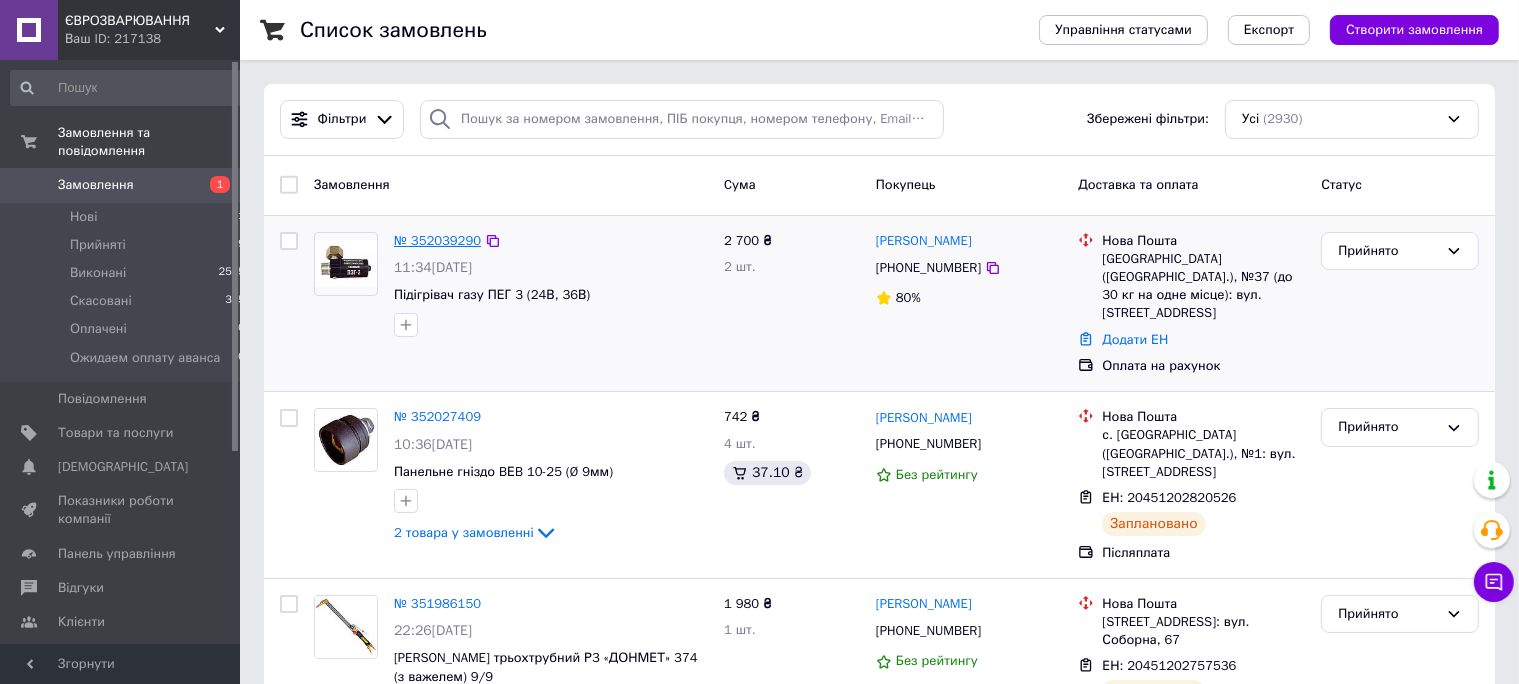click on "№ 352039290" at bounding box center [437, 240] 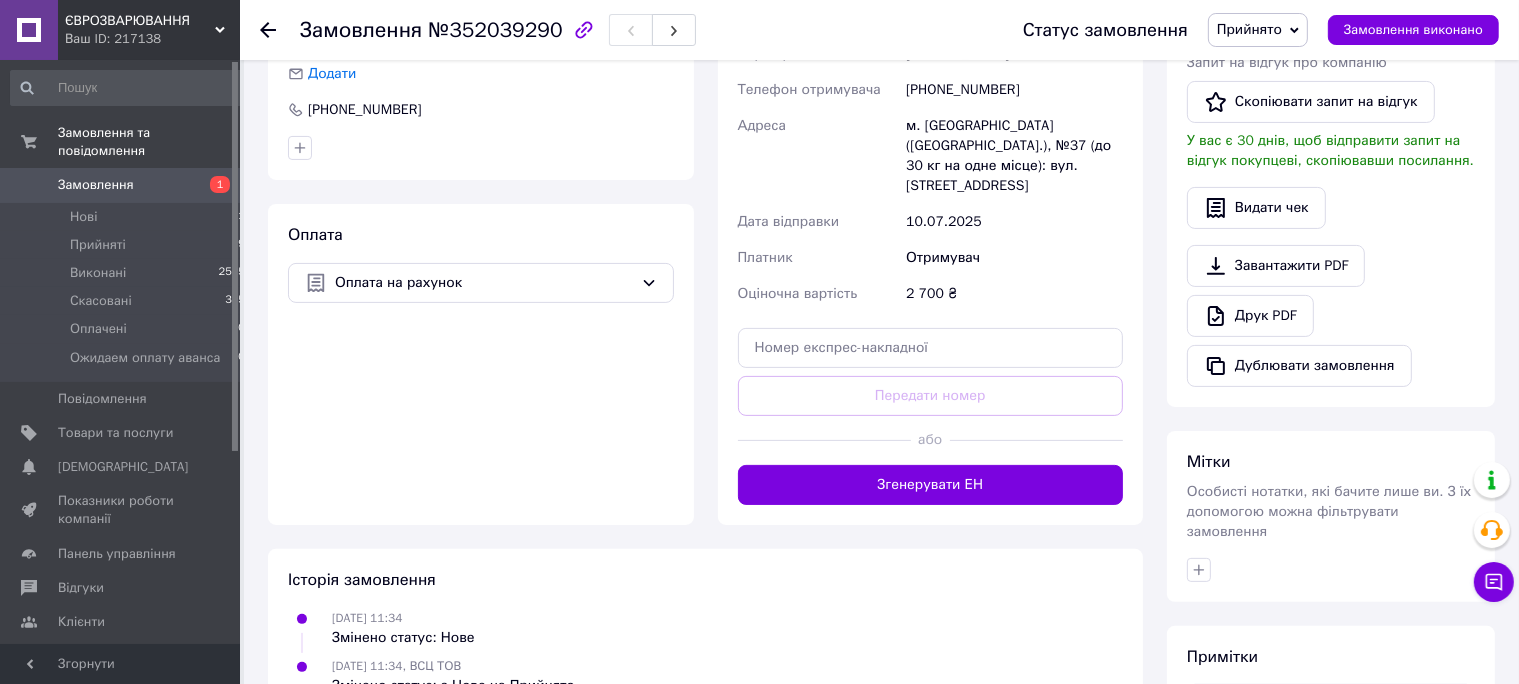 scroll, scrollTop: 630, scrollLeft: 0, axis: vertical 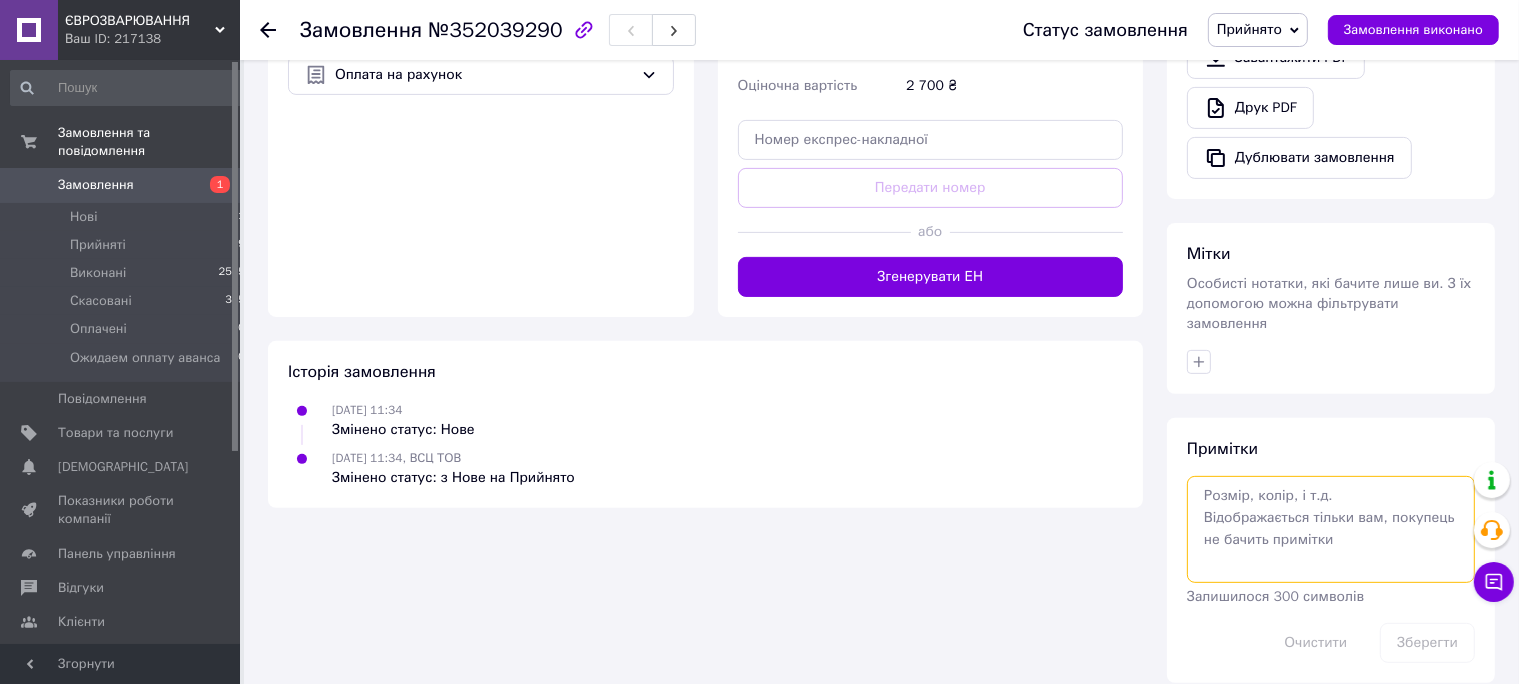 click at bounding box center (1331, 529) 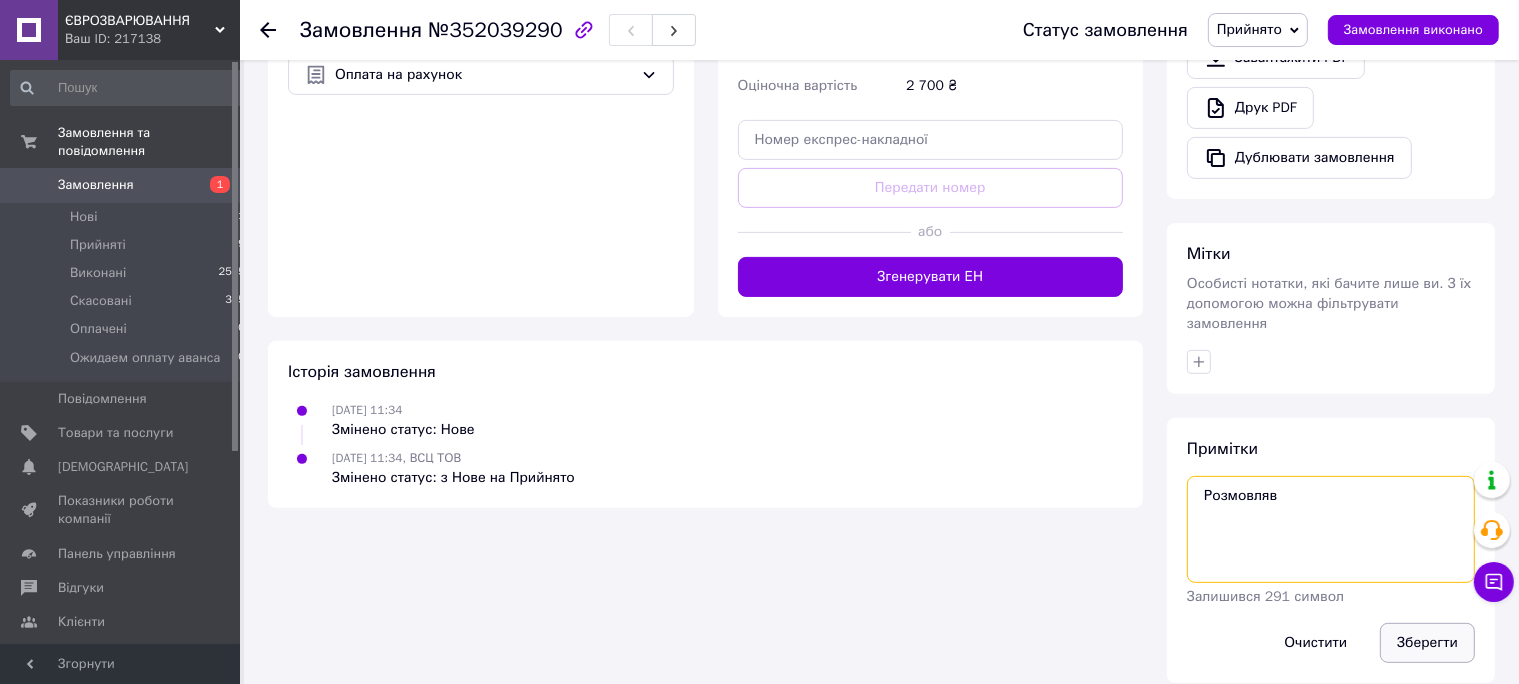 type on "Розмовляв" 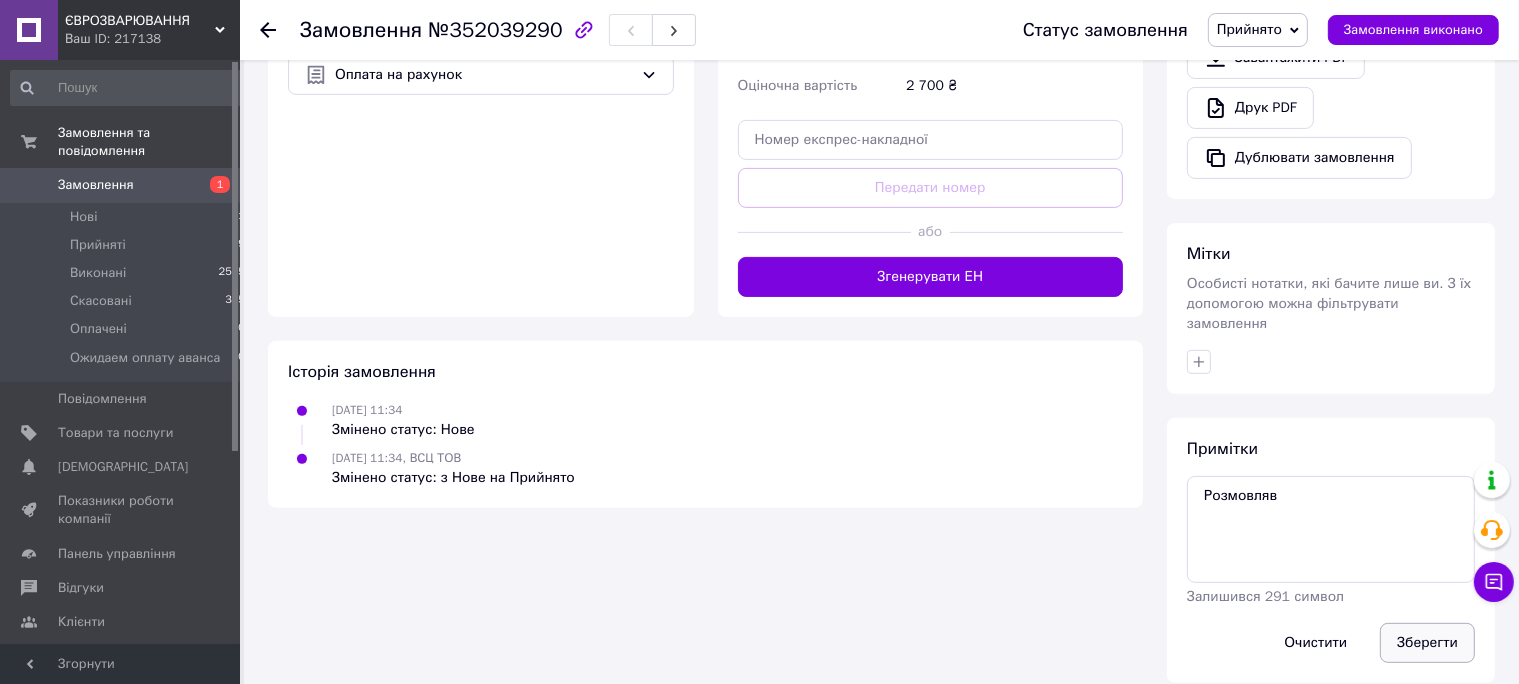 click on "Зберегти" at bounding box center [1427, 643] 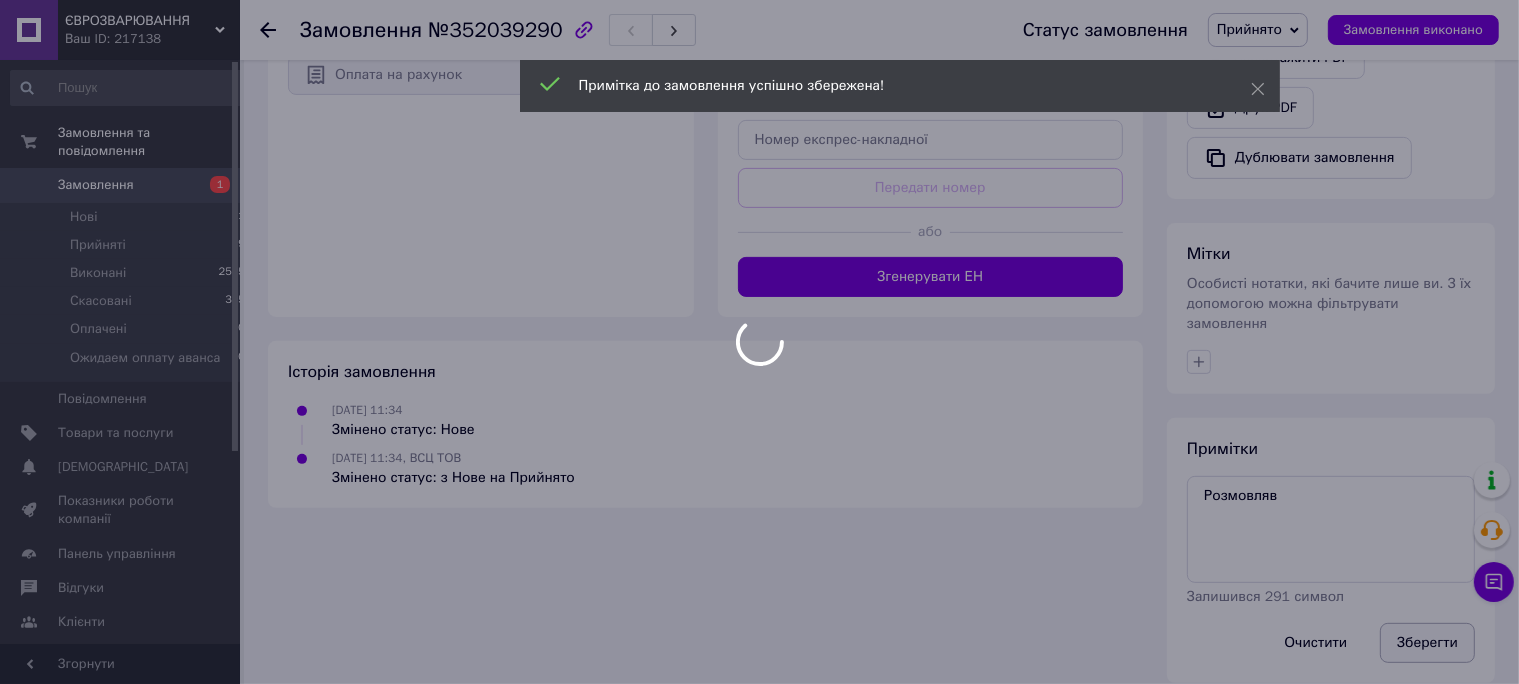 scroll, scrollTop: 594, scrollLeft: 0, axis: vertical 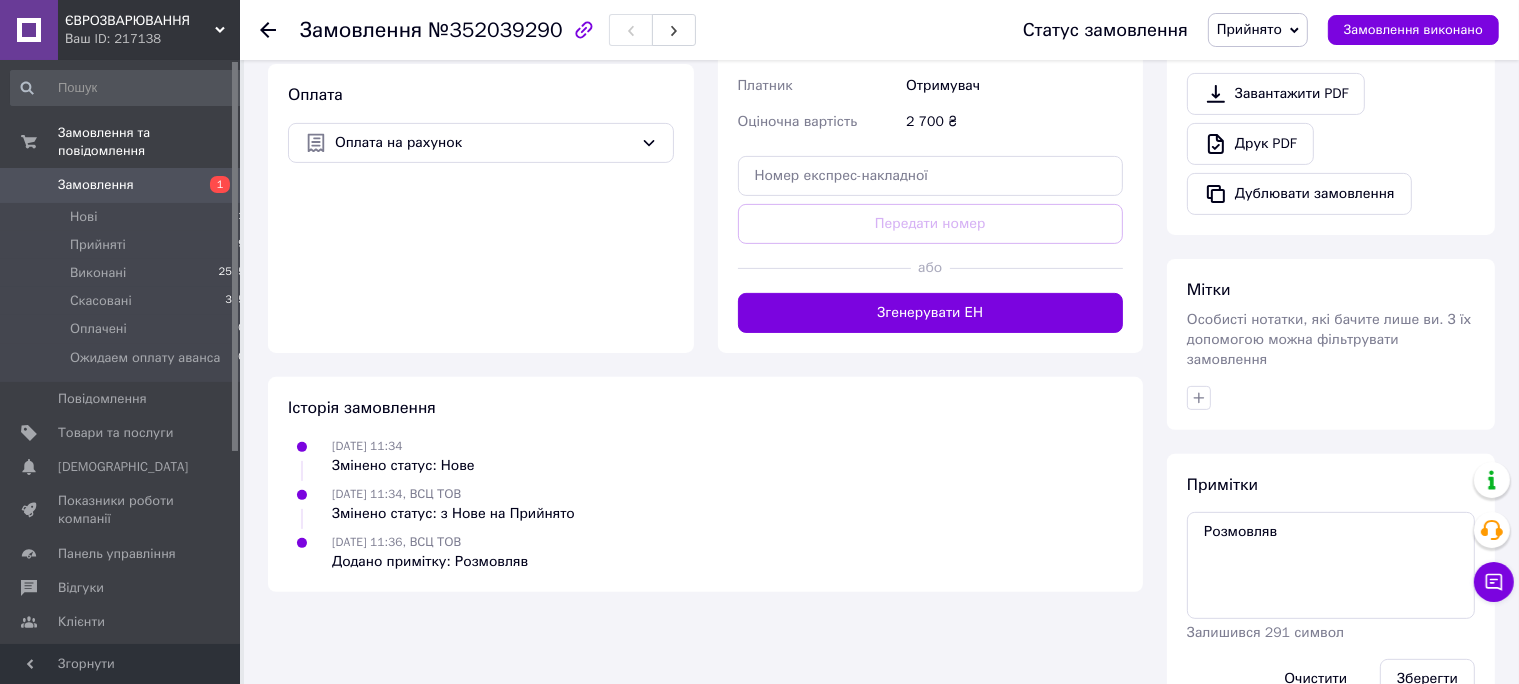 click on "Замовлення" at bounding box center [121, 185] 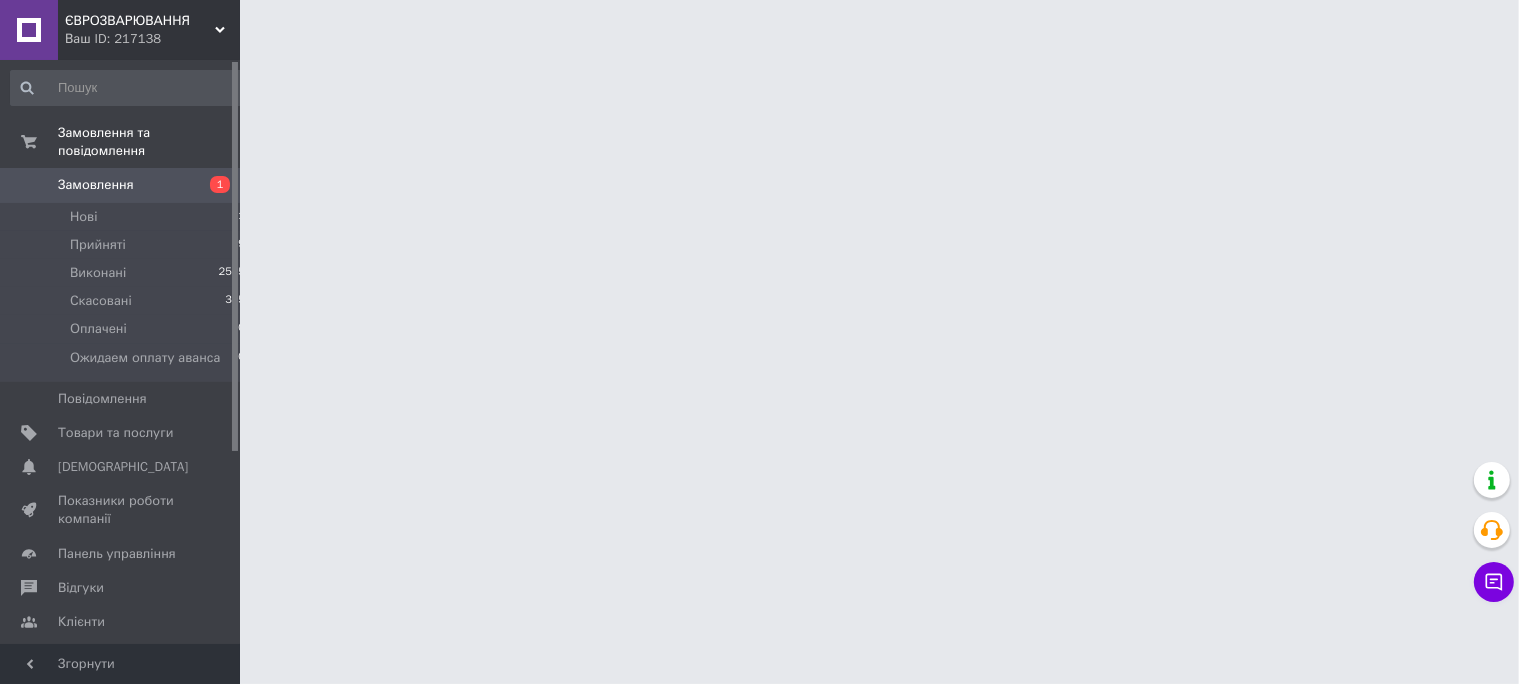 scroll, scrollTop: 0, scrollLeft: 0, axis: both 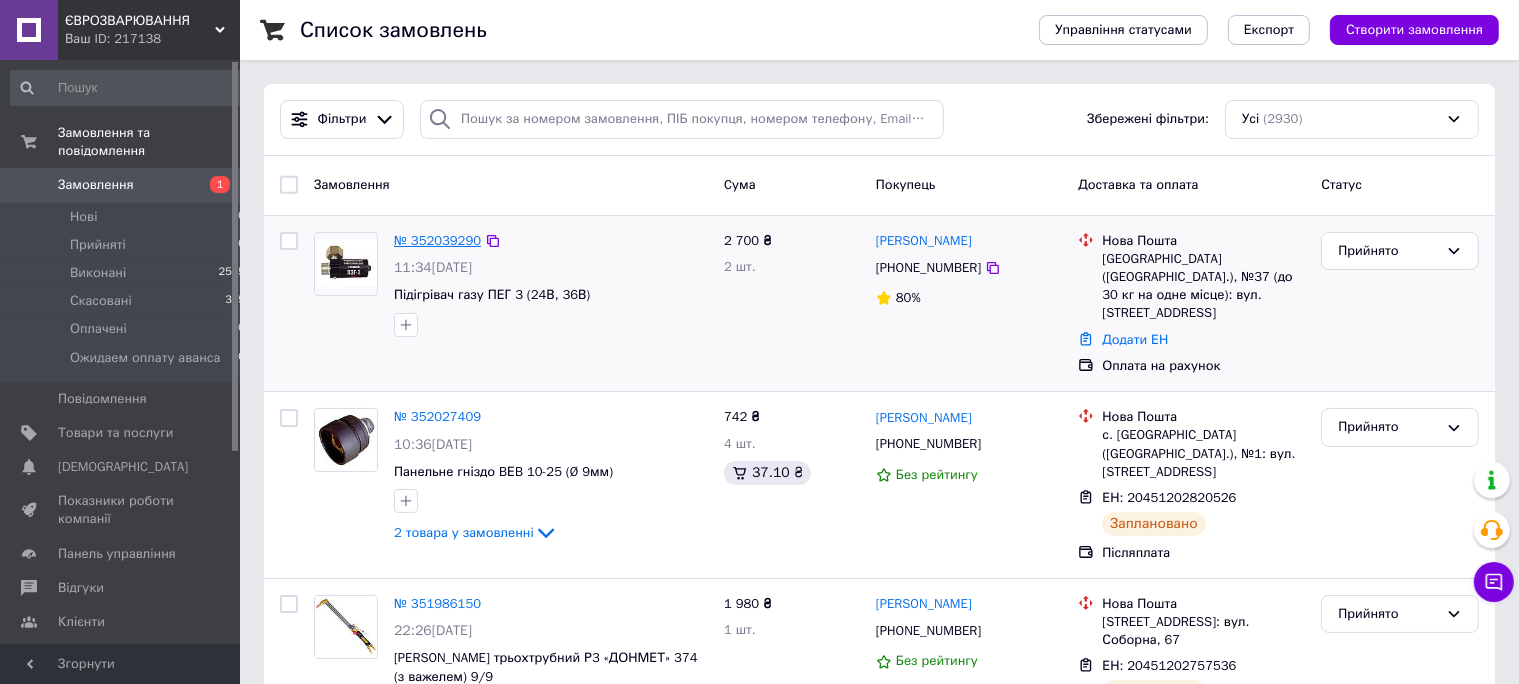 click on "№ 352039290" at bounding box center (437, 240) 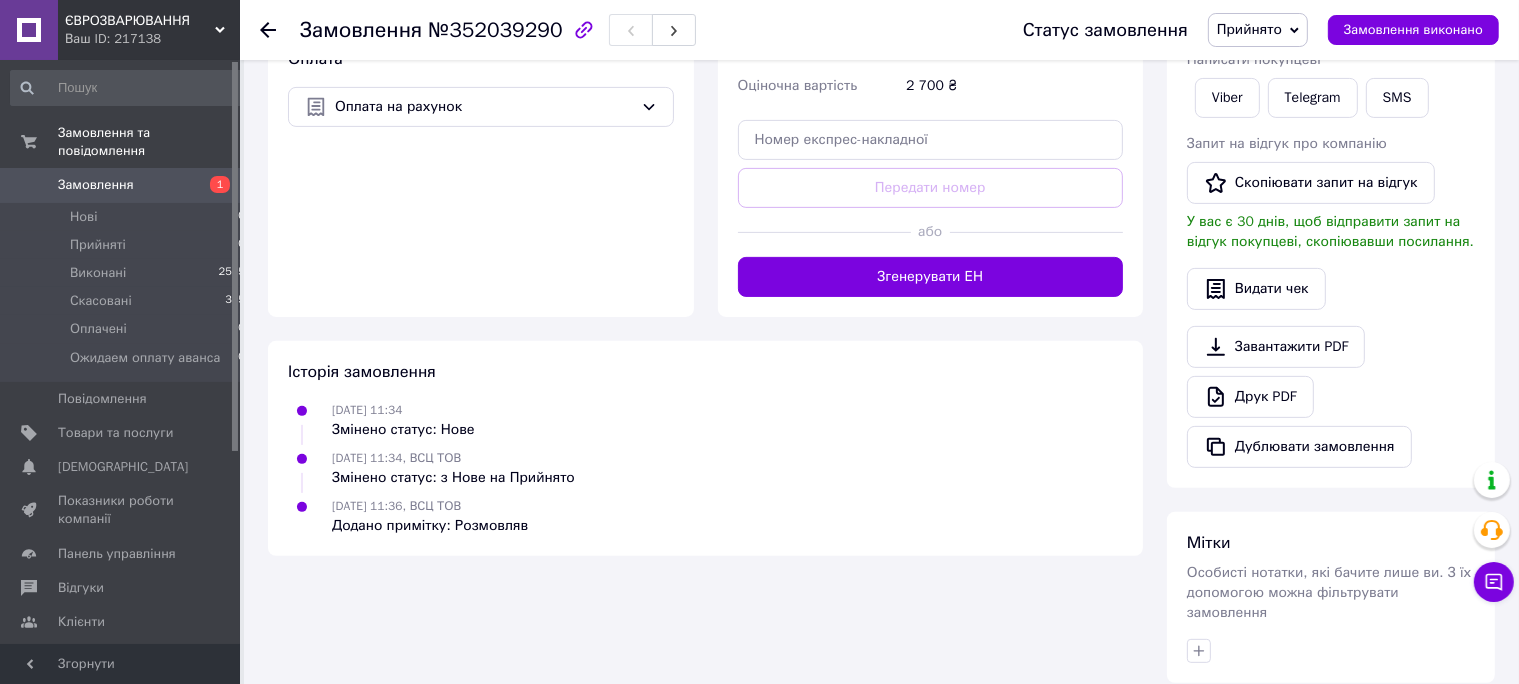scroll, scrollTop: 208, scrollLeft: 0, axis: vertical 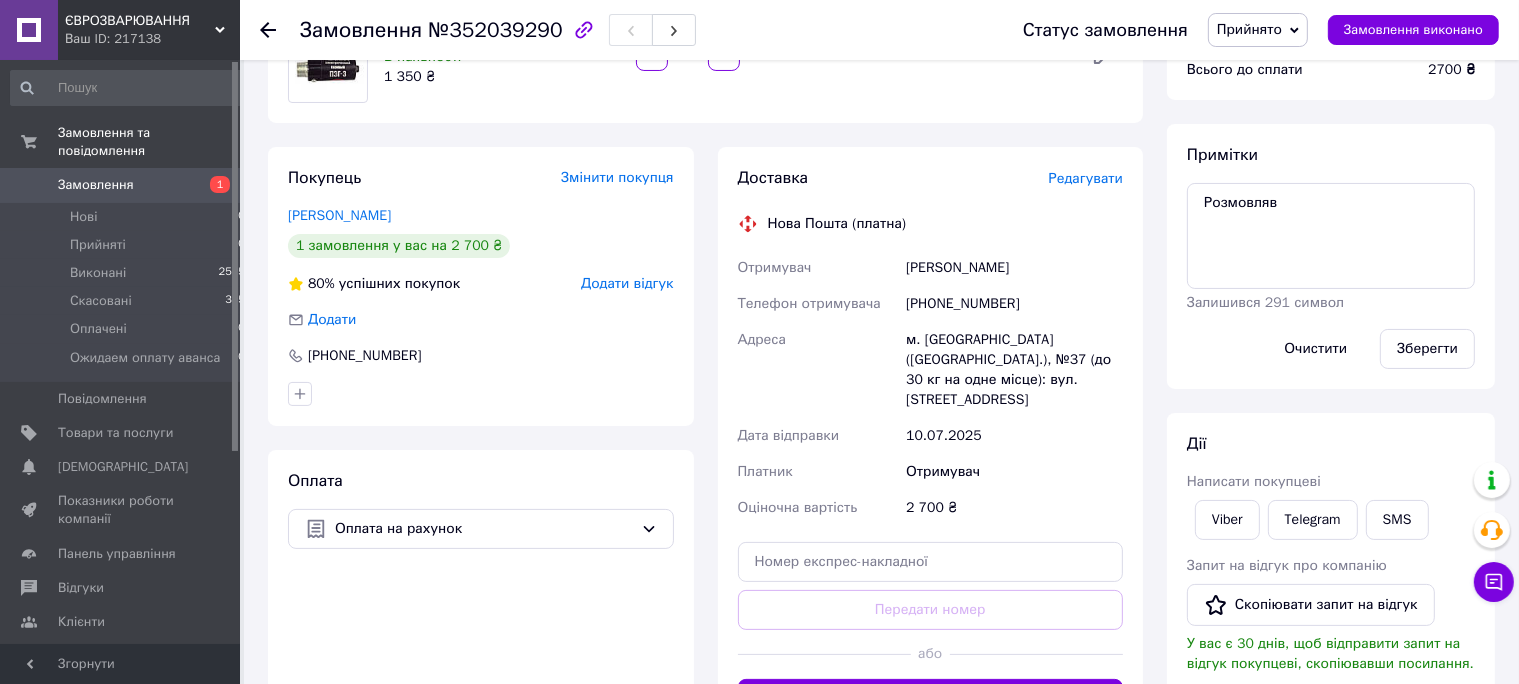 click on "Замовлення" at bounding box center [96, 185] 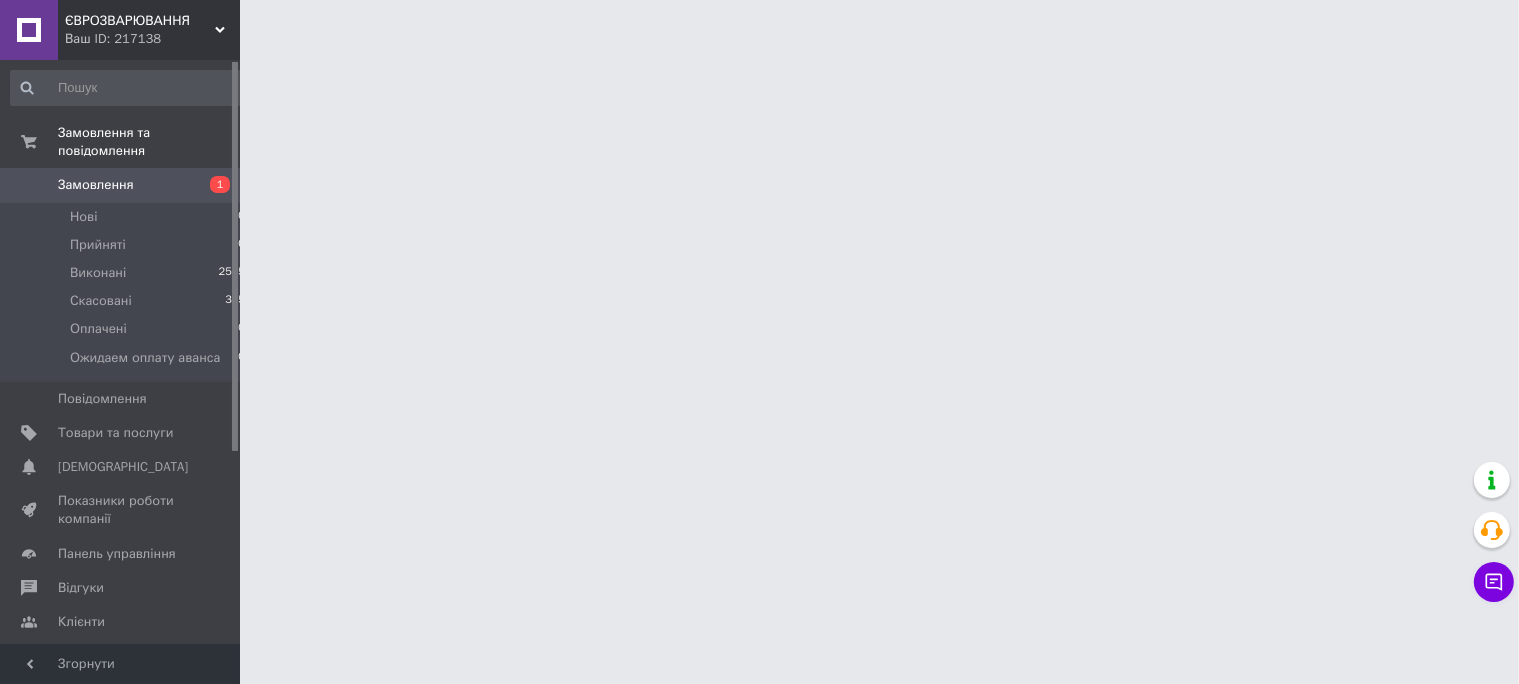 scroll, scrollTop: 0, scrollLeft: 0, axis: both 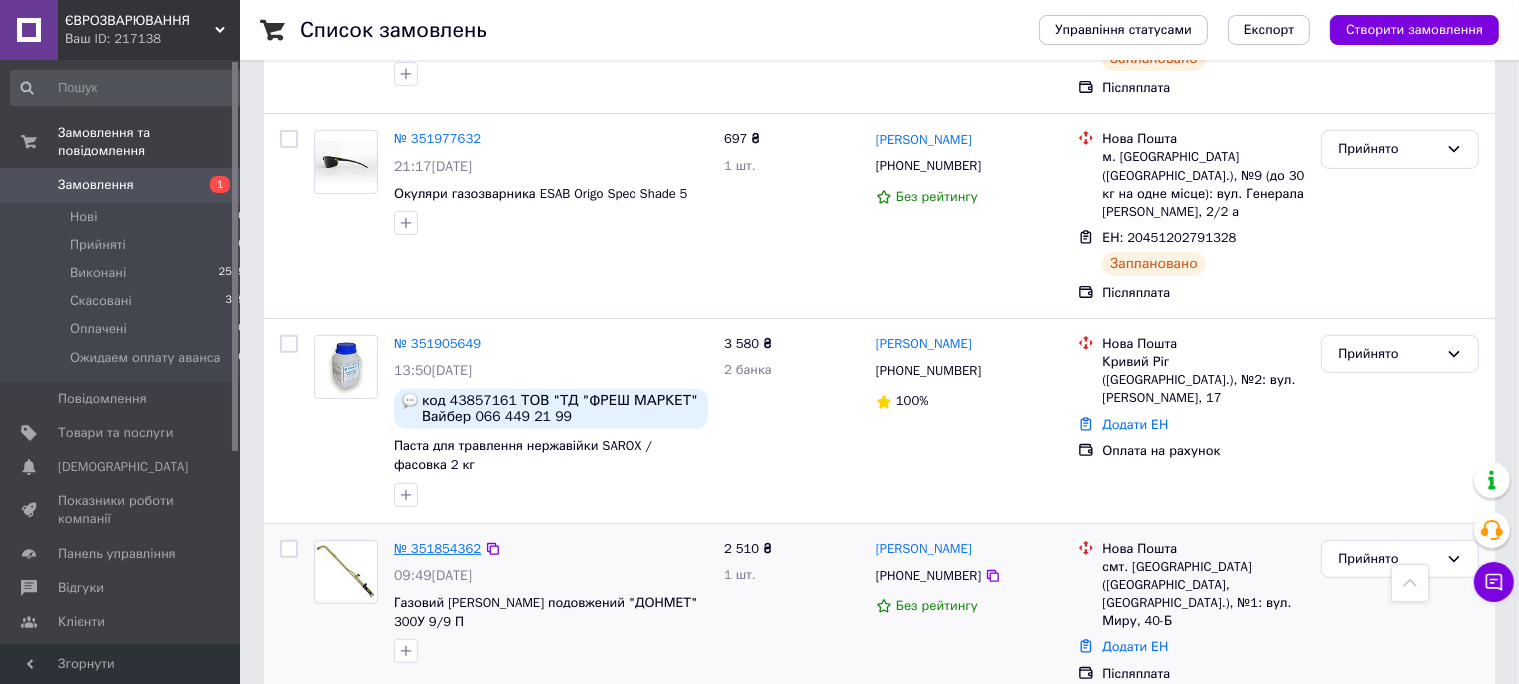 click on "№ 351854362" at bounding box center [437, 548] 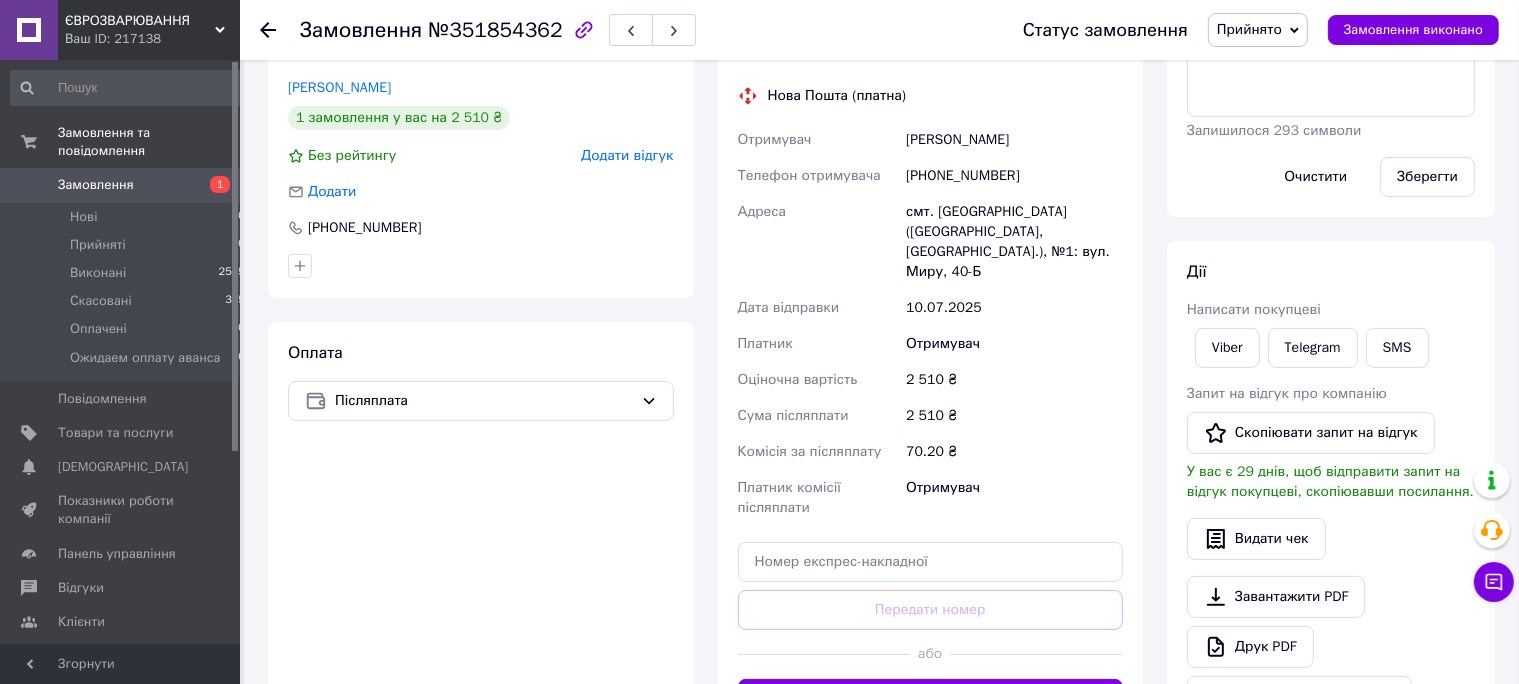 scroll, scrollTop: 486, scrollLeft: 0, axis: vertical 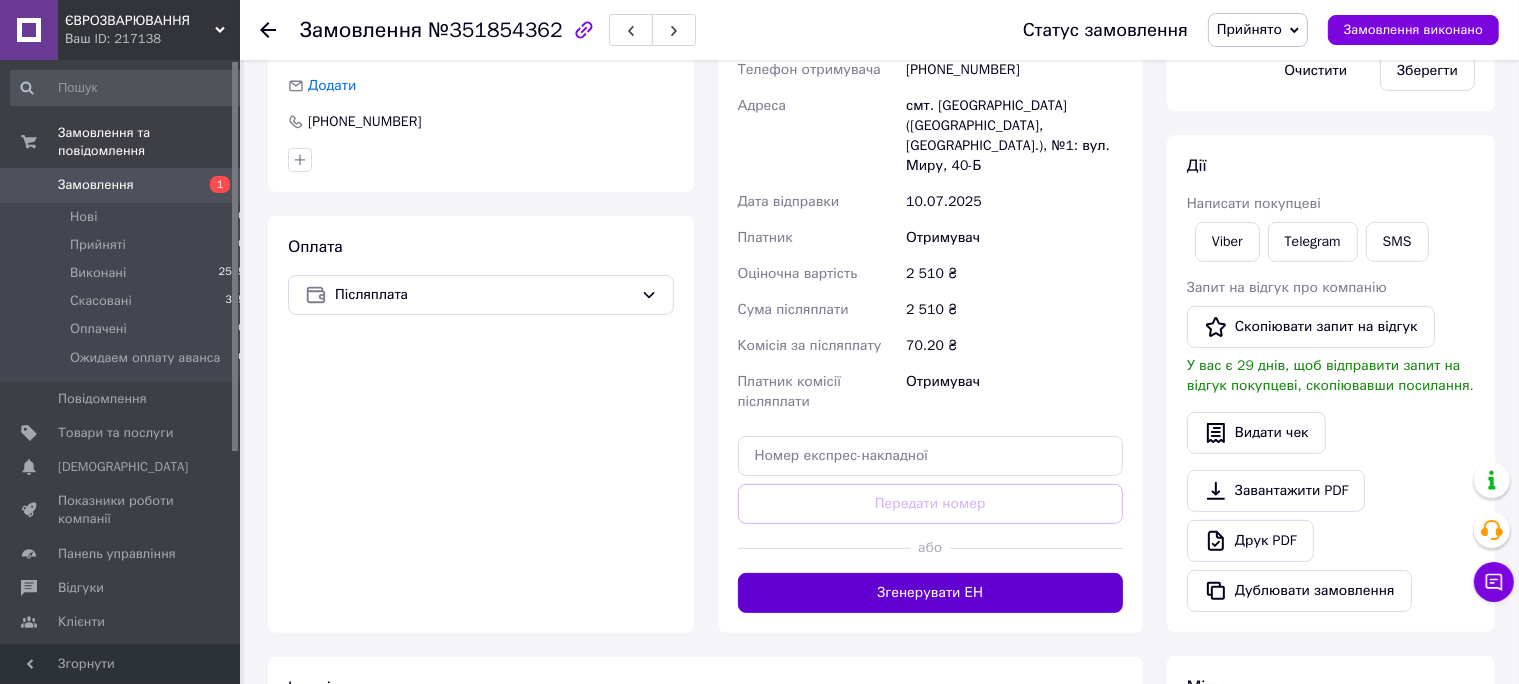 click on "Згенерувати ЕН" at bounding box center [931, 593] 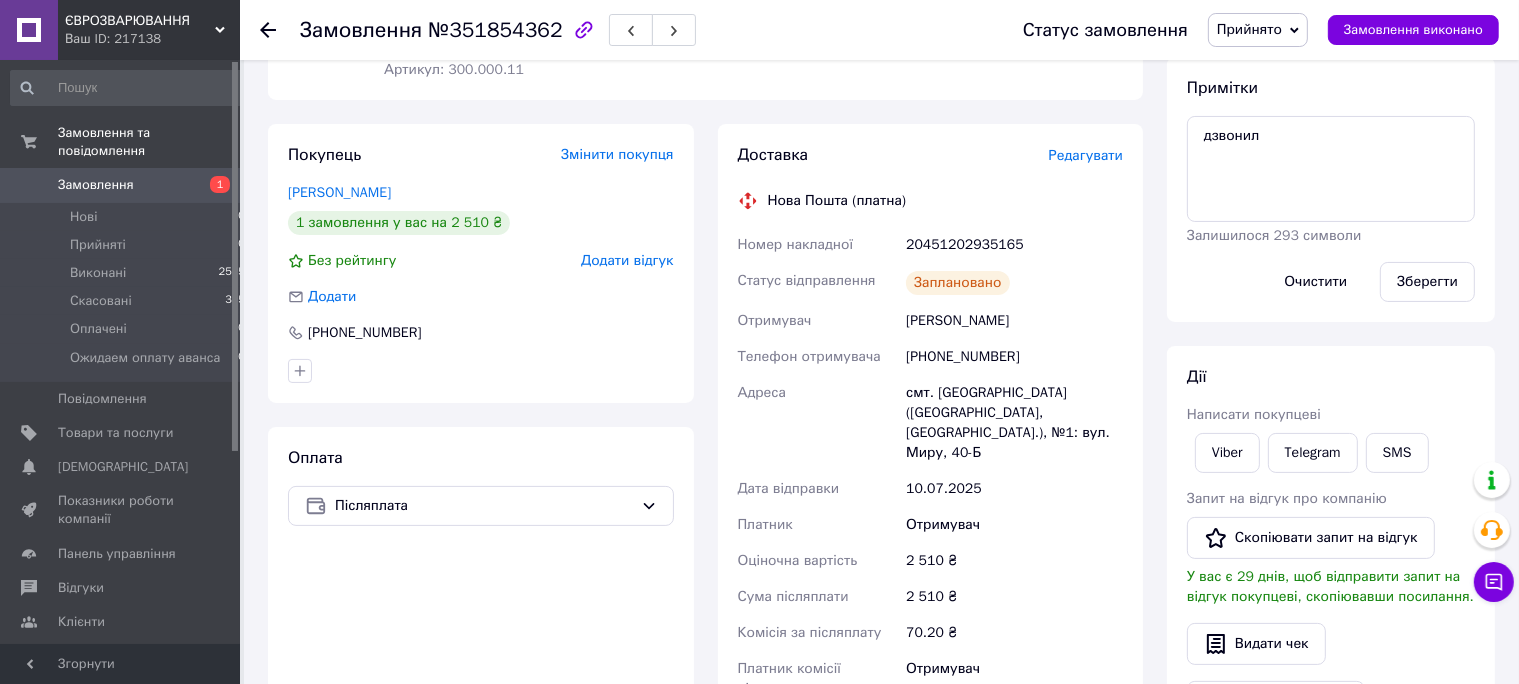 scroll, scrollTop: 169, scrollLeft: 0, axis: vertical 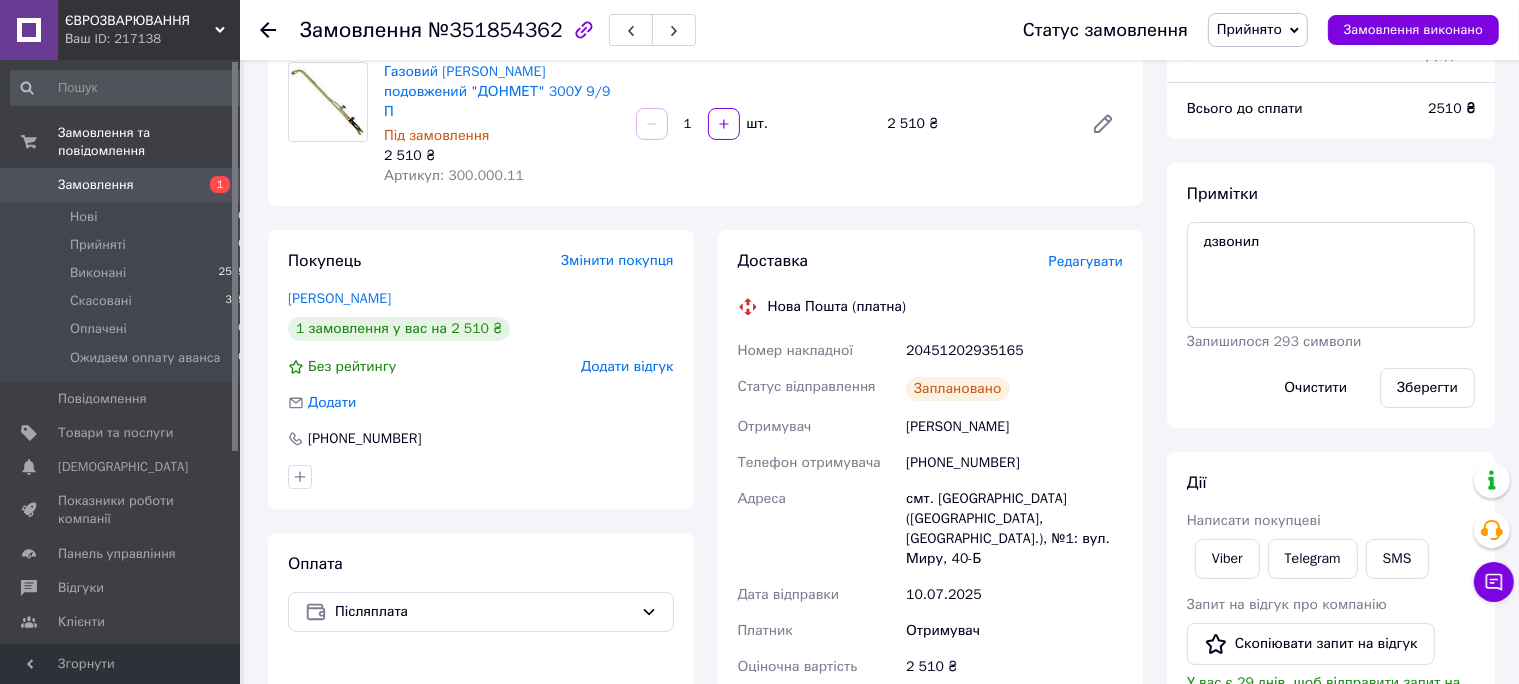 click on "Газовий різак подовжений "ДОНМЕТ" 300У 9/9 П Під замовлення 2 510 ₴ Артикул: 300.000.11" at bounding box center (502, 124) 